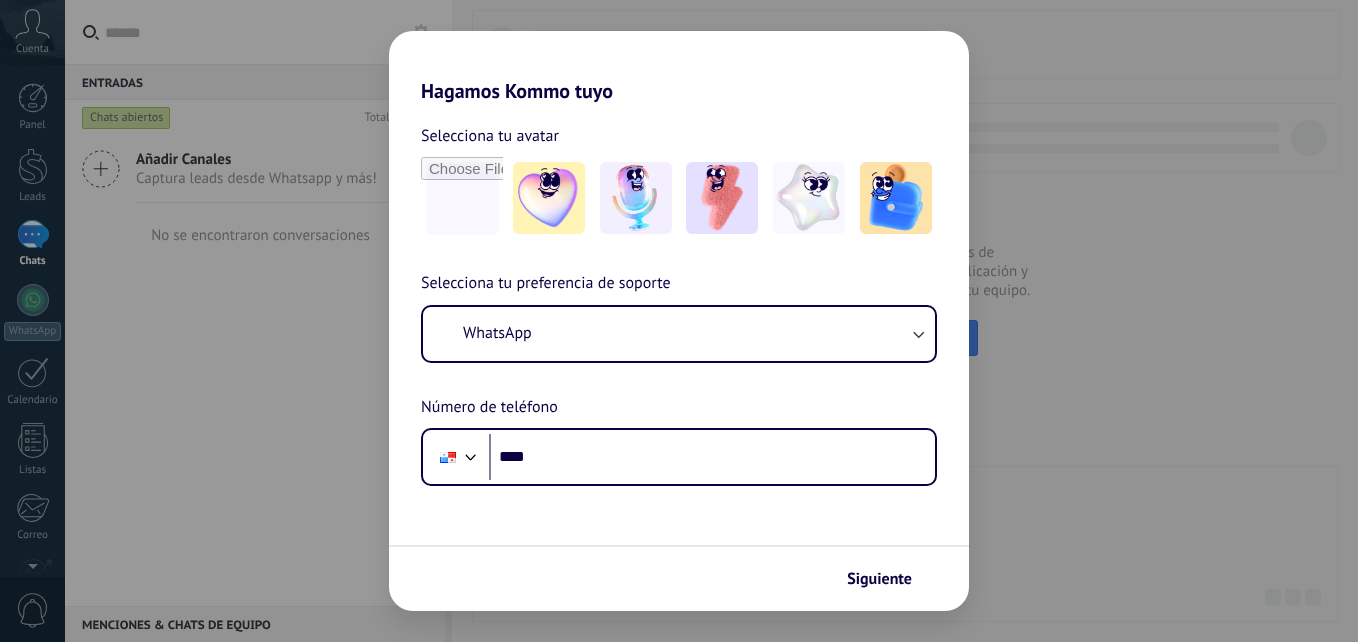 scroll, scrollTop: 0, scrollLeft: 0, axis: both 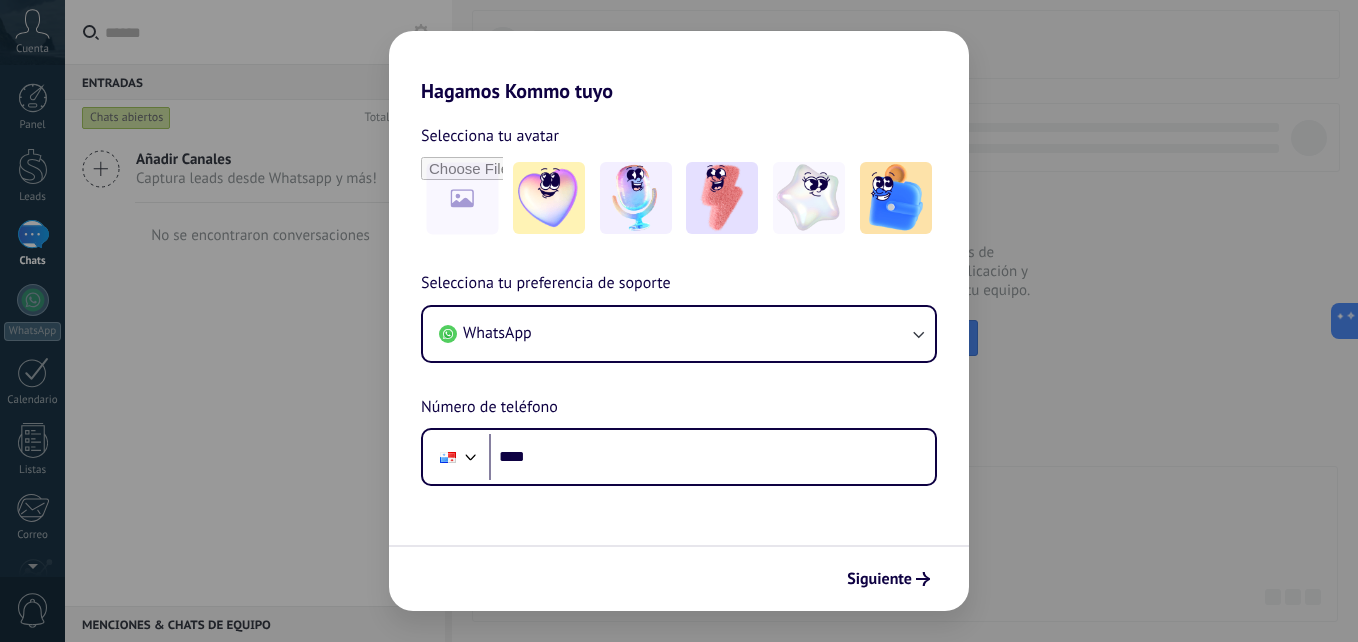 click on "Selecciona tu avatar Selecciona tu preferencia de soporte WhatsApp Número de teléfono Phone **** Siguiente" at bounding box center [679, 357] 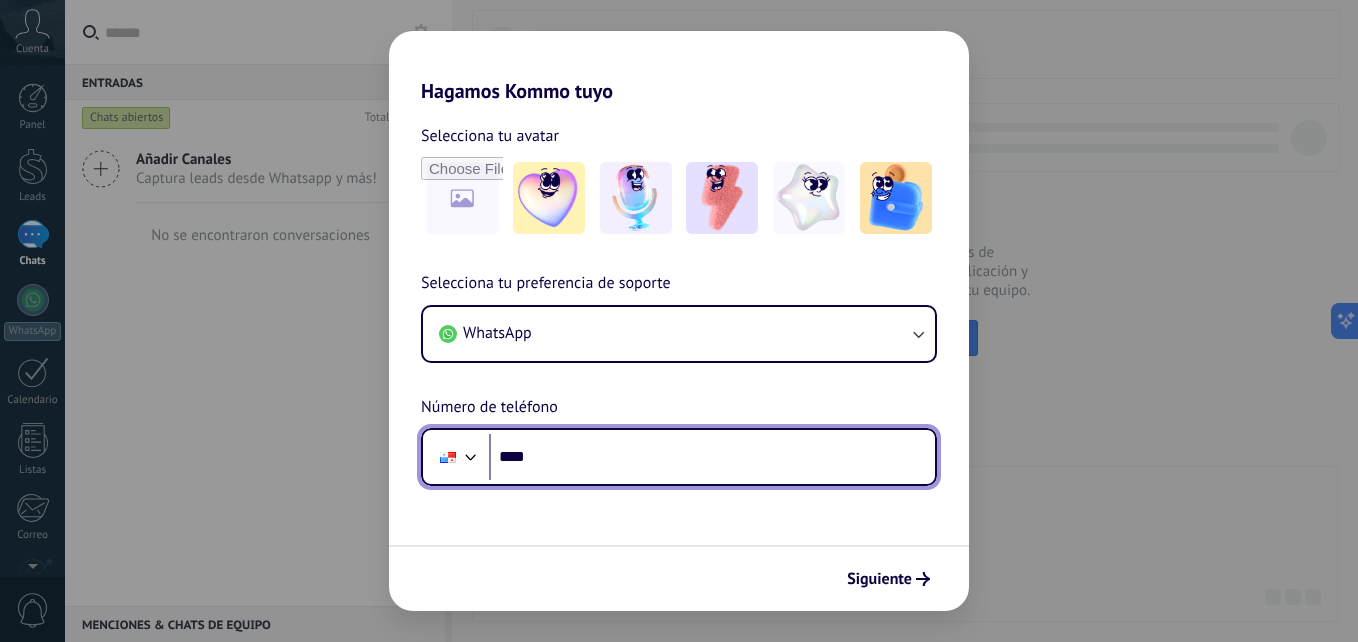 click on "****" at bounding box center (712, 457) 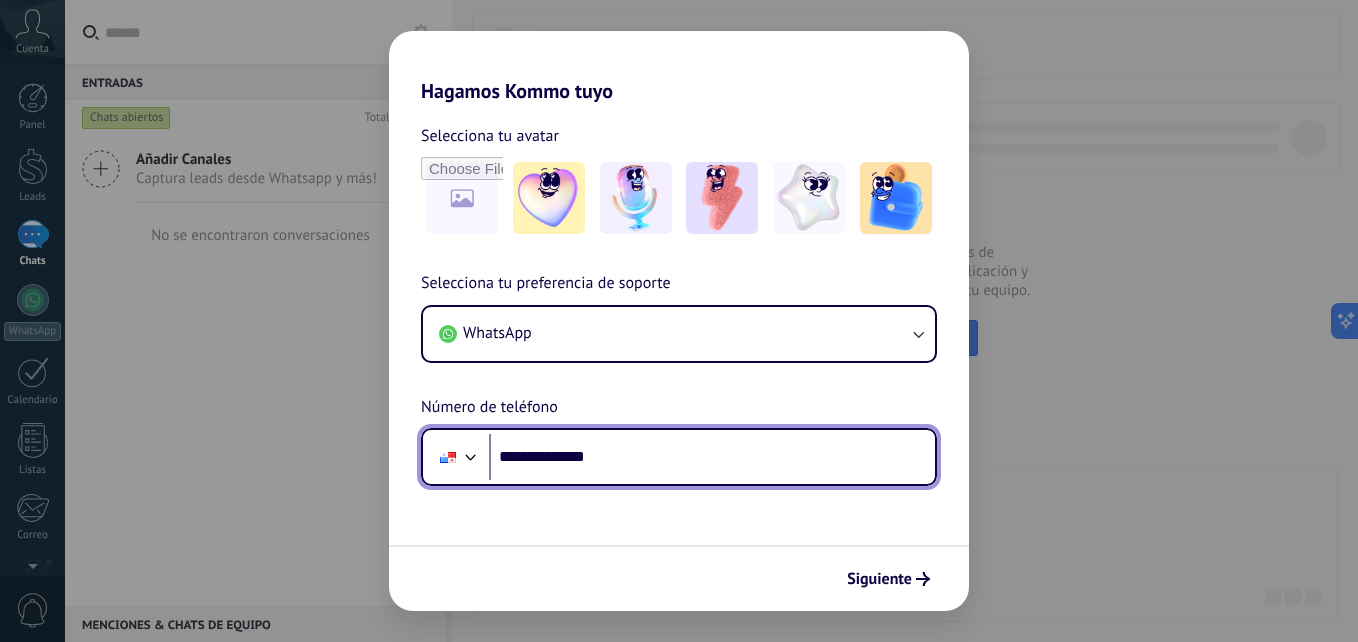 type on "**********" 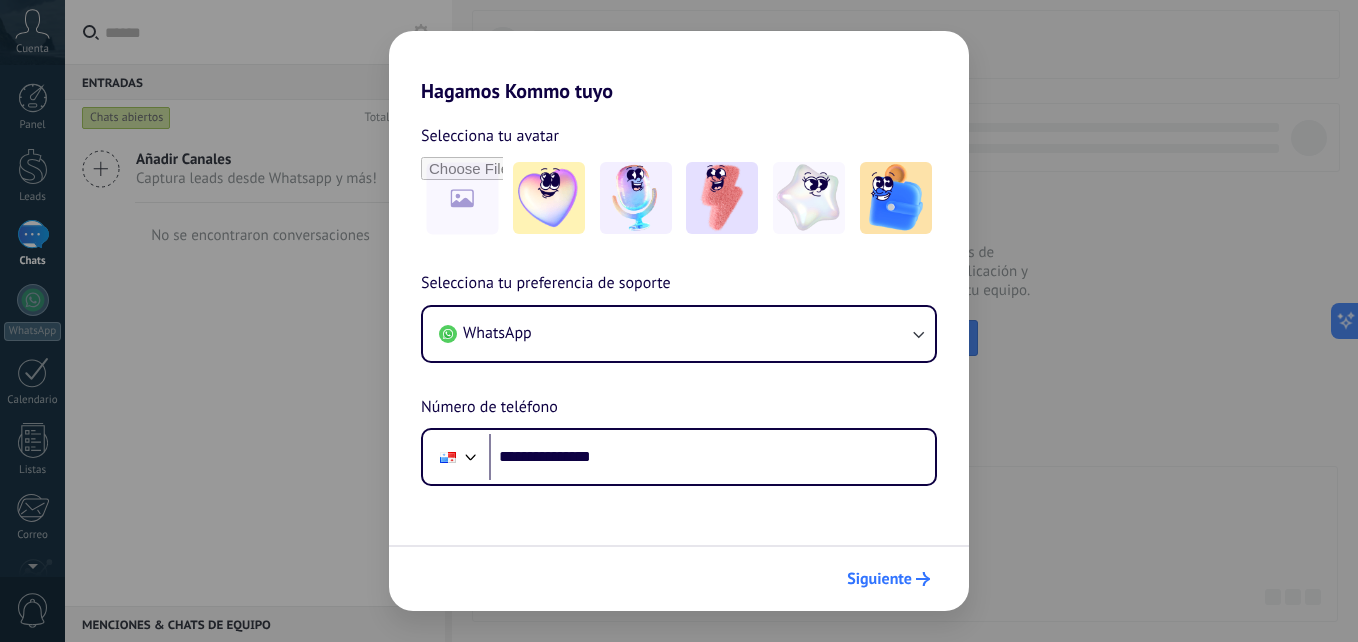 click on "Siguiente" at bounding box center (879, 579) 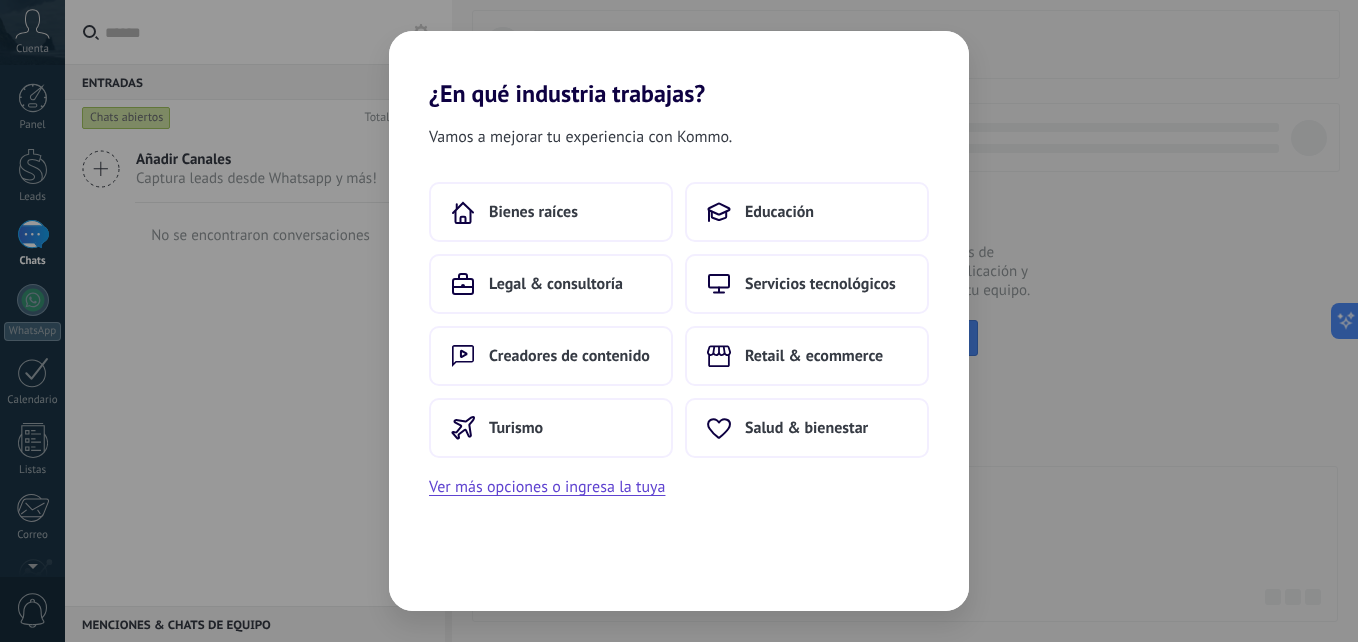 scroll, scrollTop: 0, scrollLeft: 0, axis: both 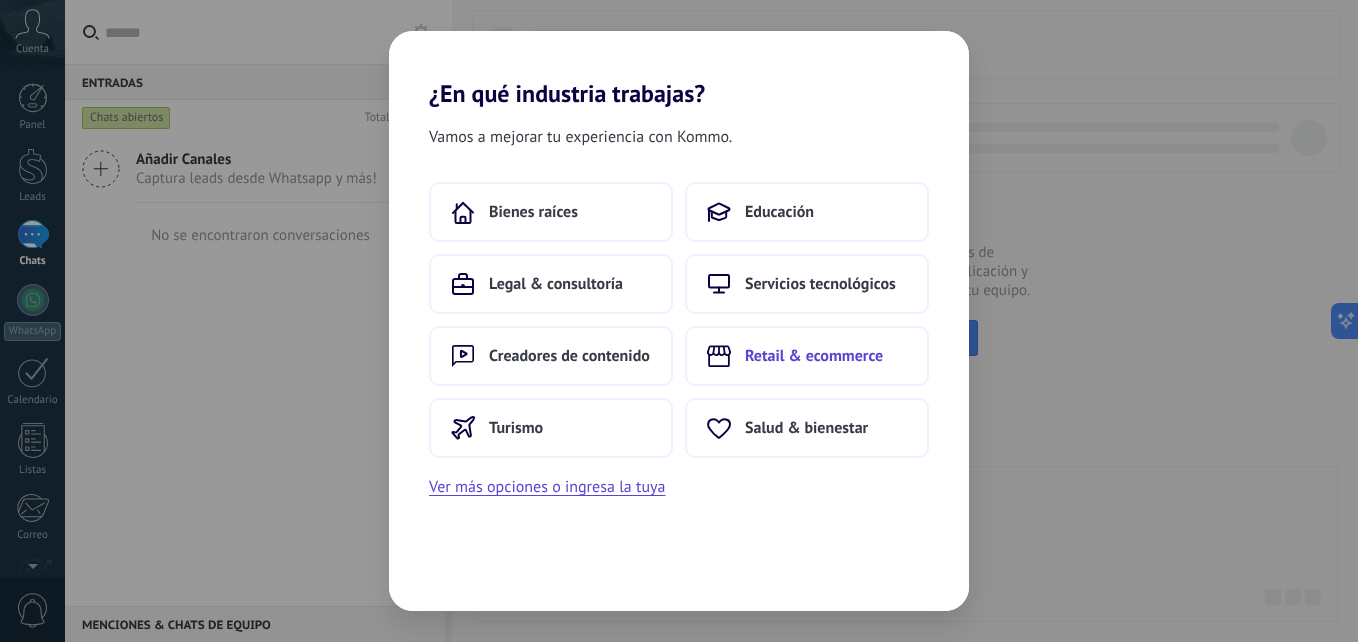 click on "Retail & ecommerce" at bounding box center (814, 356) 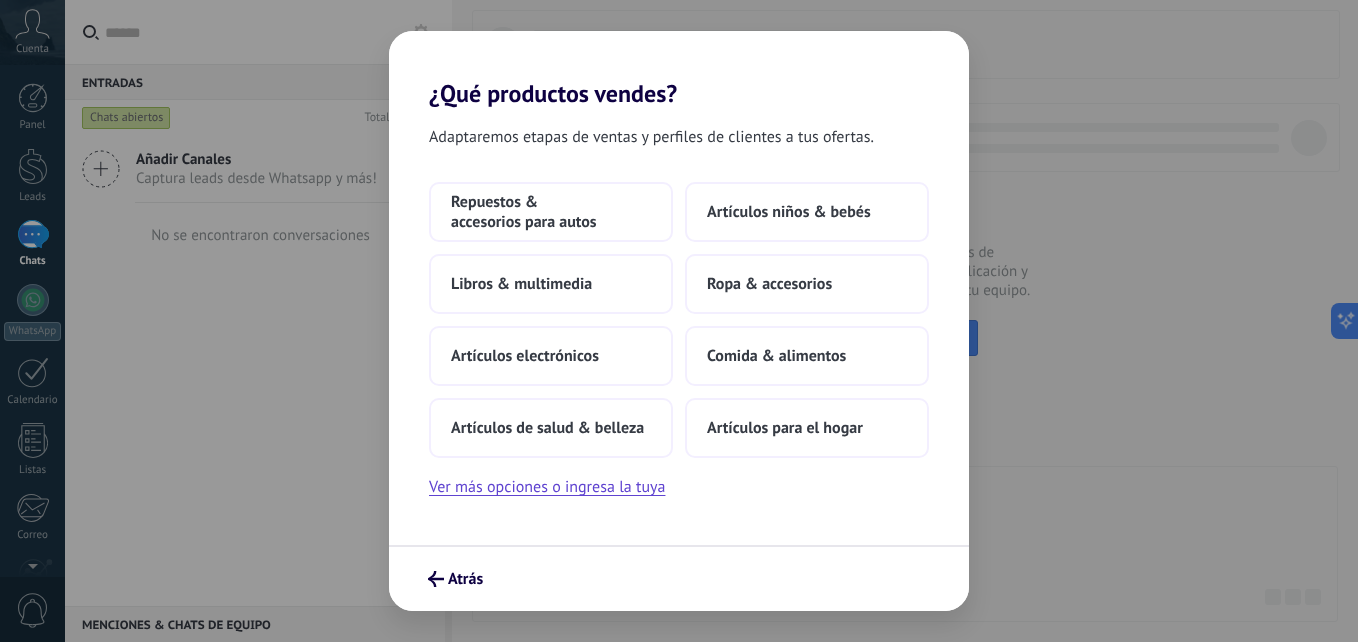 click on "Adaptaremos etapas de ventas y perfiles de clientes a tus ofertas. Repuestos & accesorios para autos Artículos niños & bebés Libros & multimedia Ropa & accesorios Artículos electrónicos Comida & alimentos Artículos de salud & belleza Artículos para el hogar Ver más opciones o ingresa la tuya" at bounding box center (679, 326) 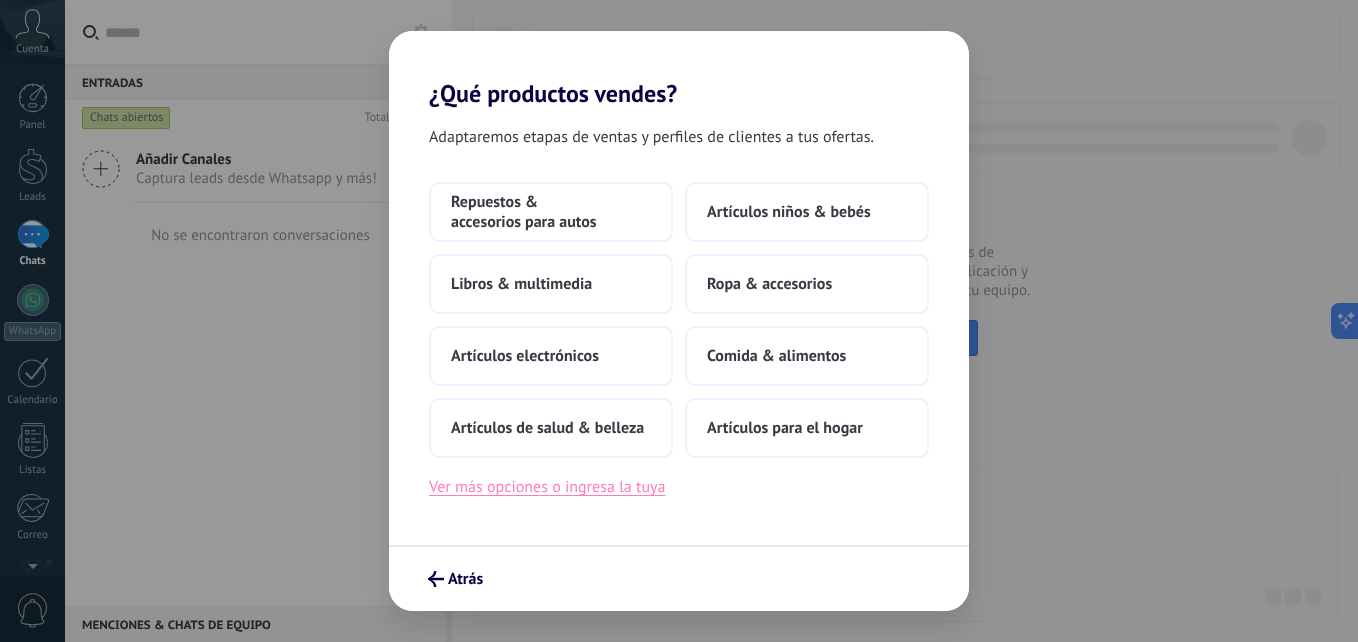 click on "Ver más opciones o ingresa la tuya" at bounding box center [547, 487] 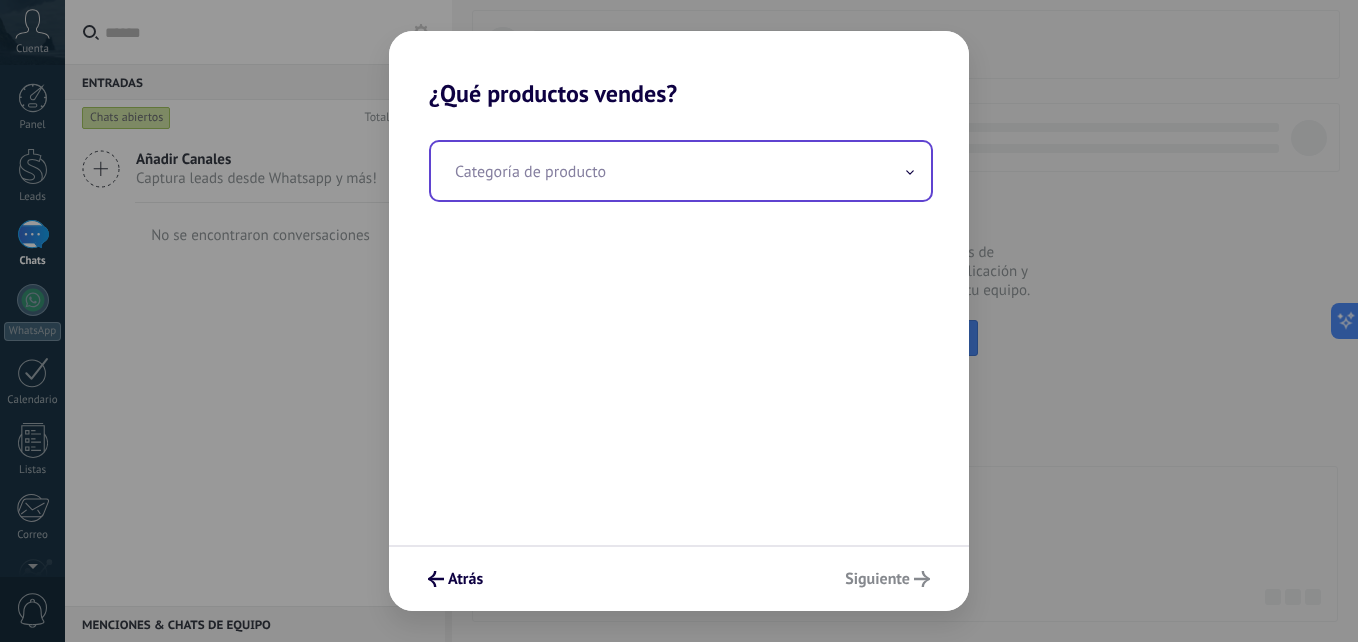 click at bounding box center (681, 171) 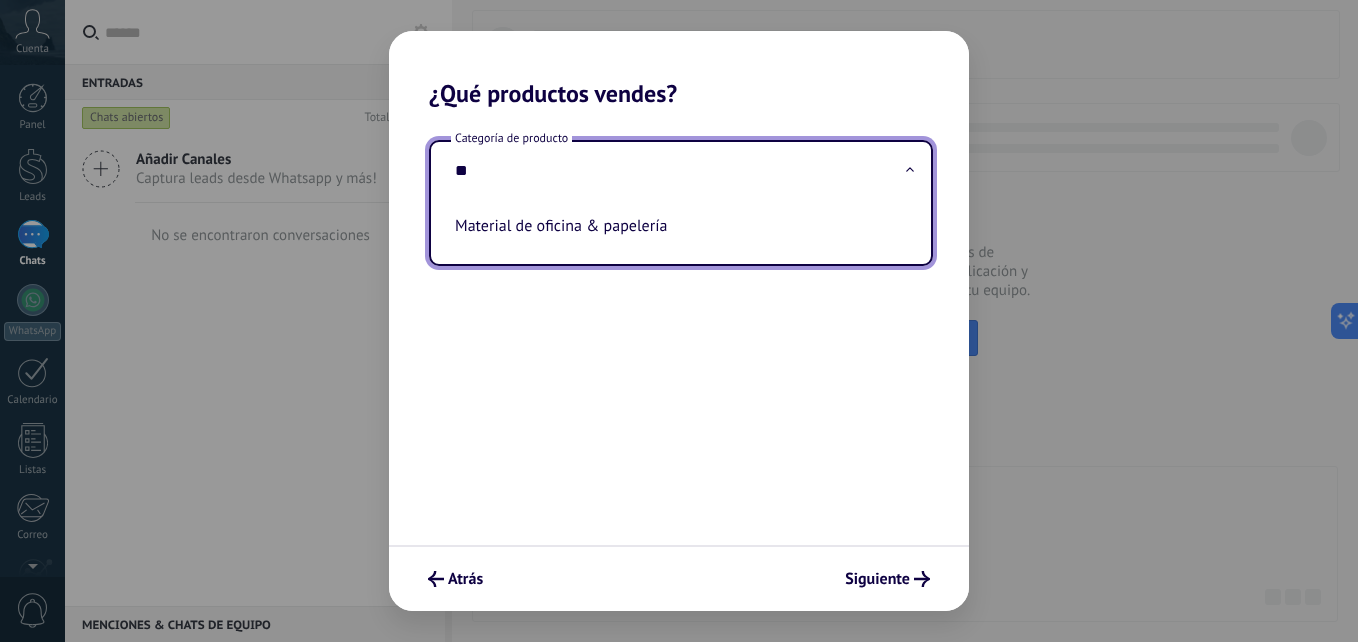 type on "*" 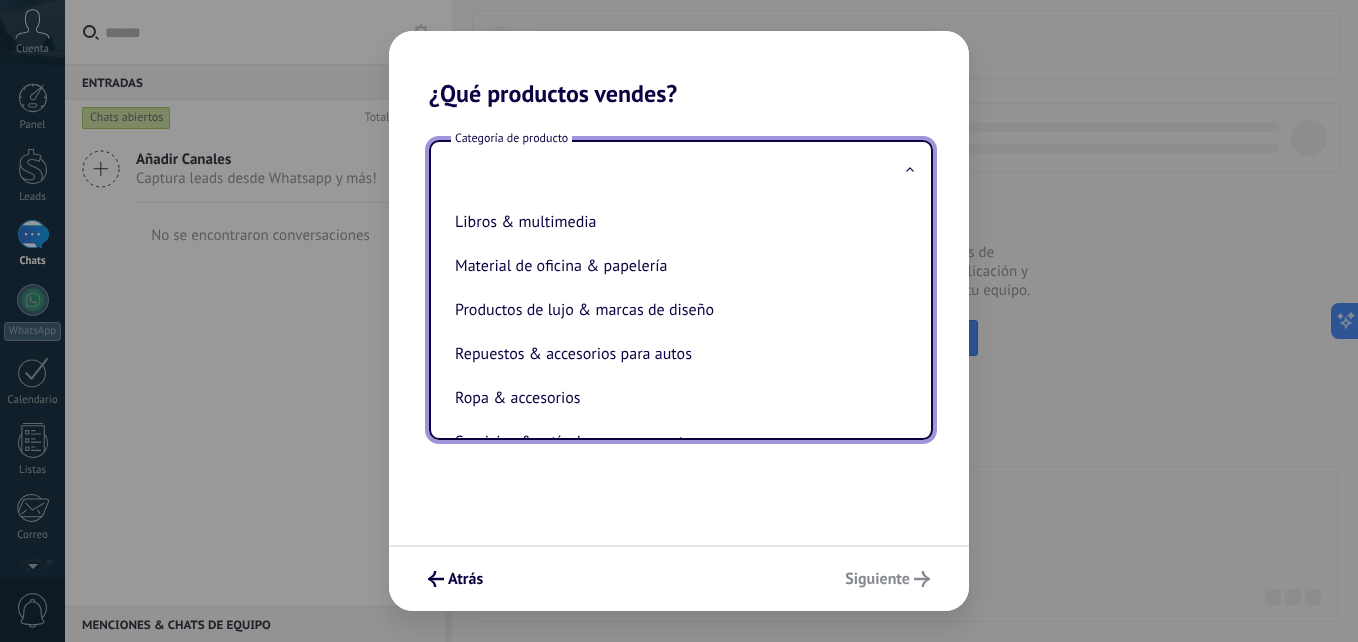 scroll, scrollTop: 442, scrollLeft: 0, axis: vertical 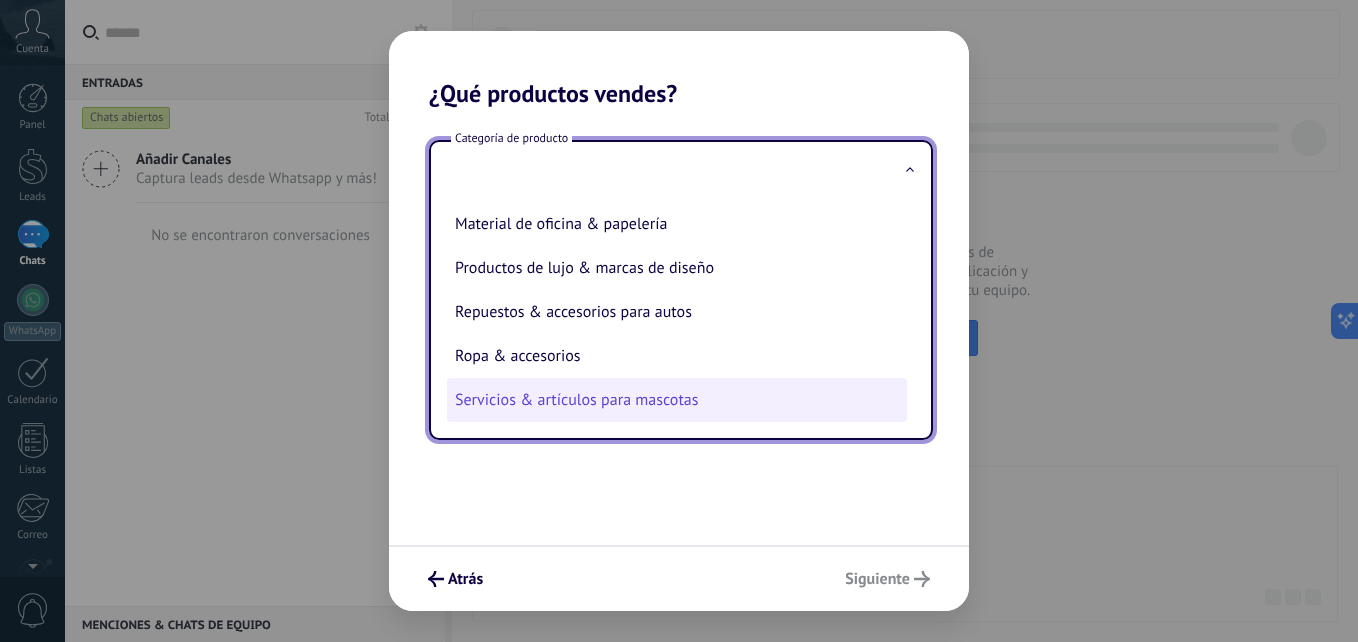 click on "Servicios & artículos para mascotas" at bounding box center [677, 400] 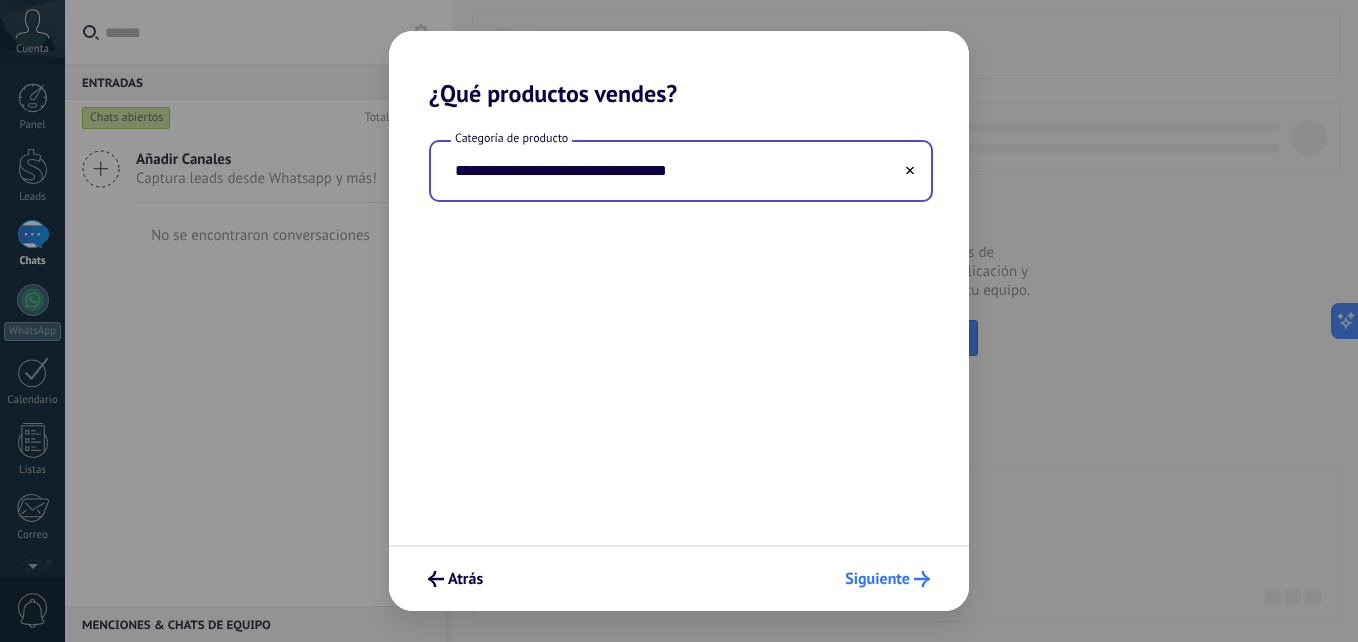 click on "Siguiente" at bounding box center [877, 579] 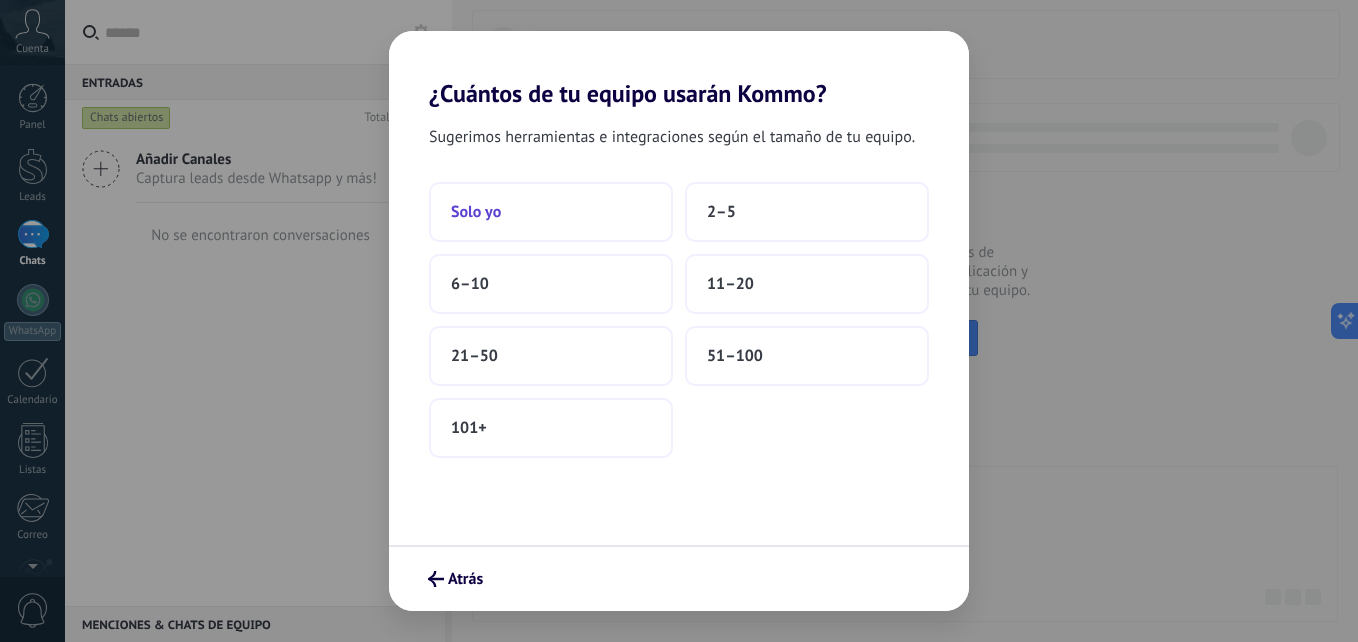 click on "Solo yo" at bounding box center (476, 212) 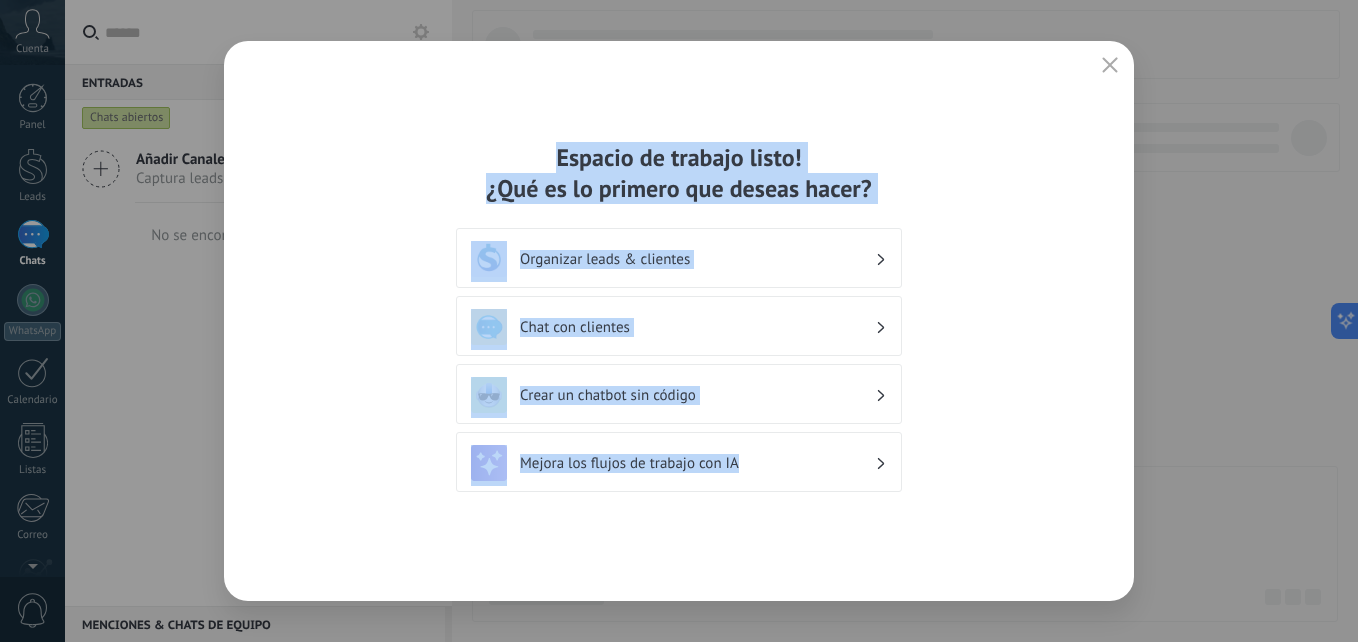 click on "Espacio de trabajo listo!   ¿Qué es lo primero que deseas hacer? Organizar leads & clientes Chat con clientes Crear un chatbot sin código Mejora los flujos de trabajo con IA" at bounding box center [679, 321] 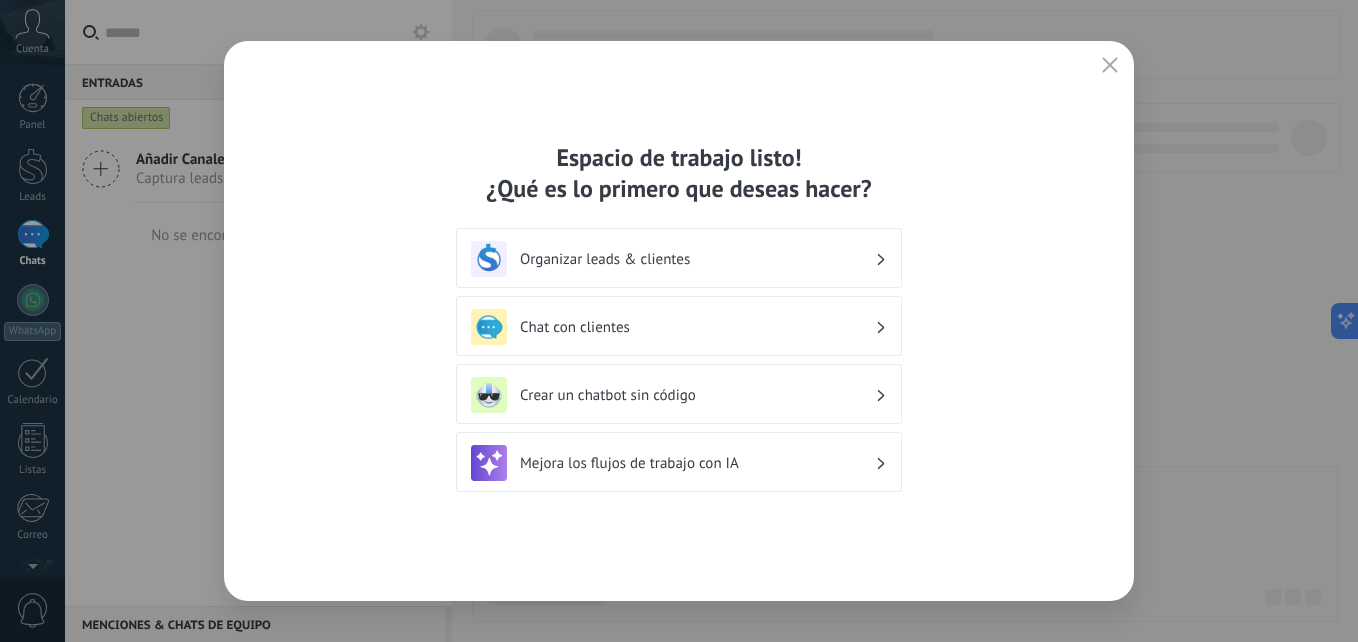 click on "Chat con clientes" at bounding box center (679, 327) 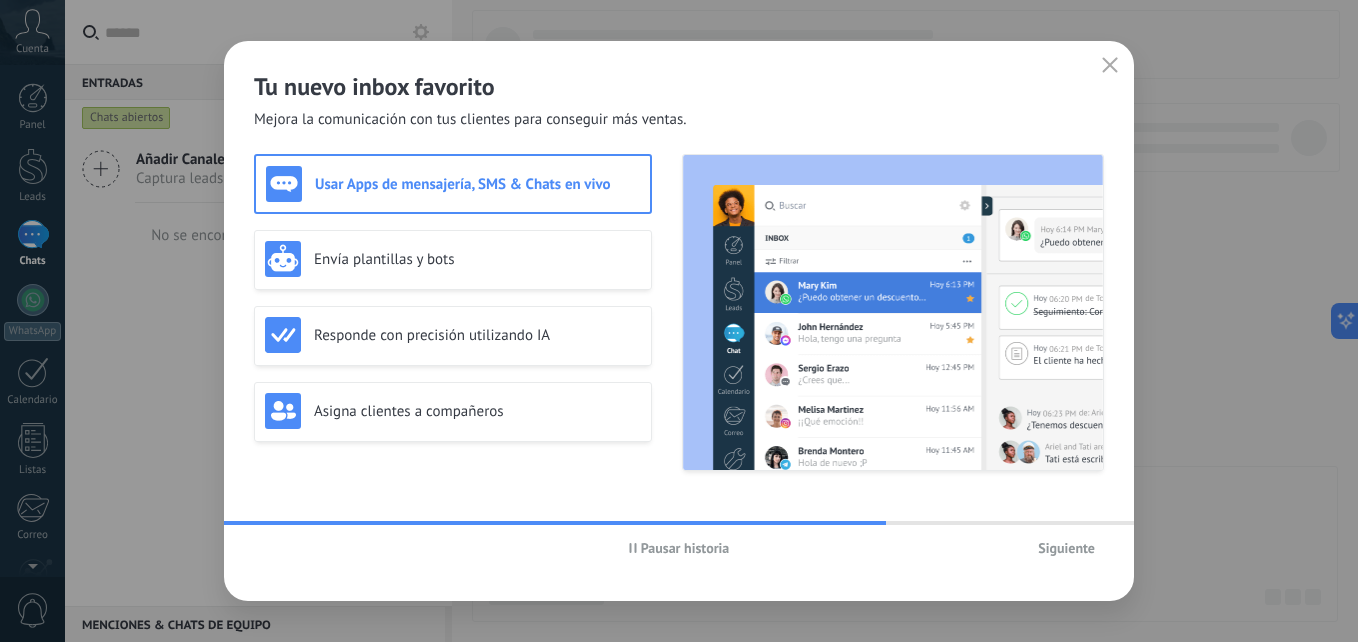 click on "Siguiente" at bounding box center (1066, 548) 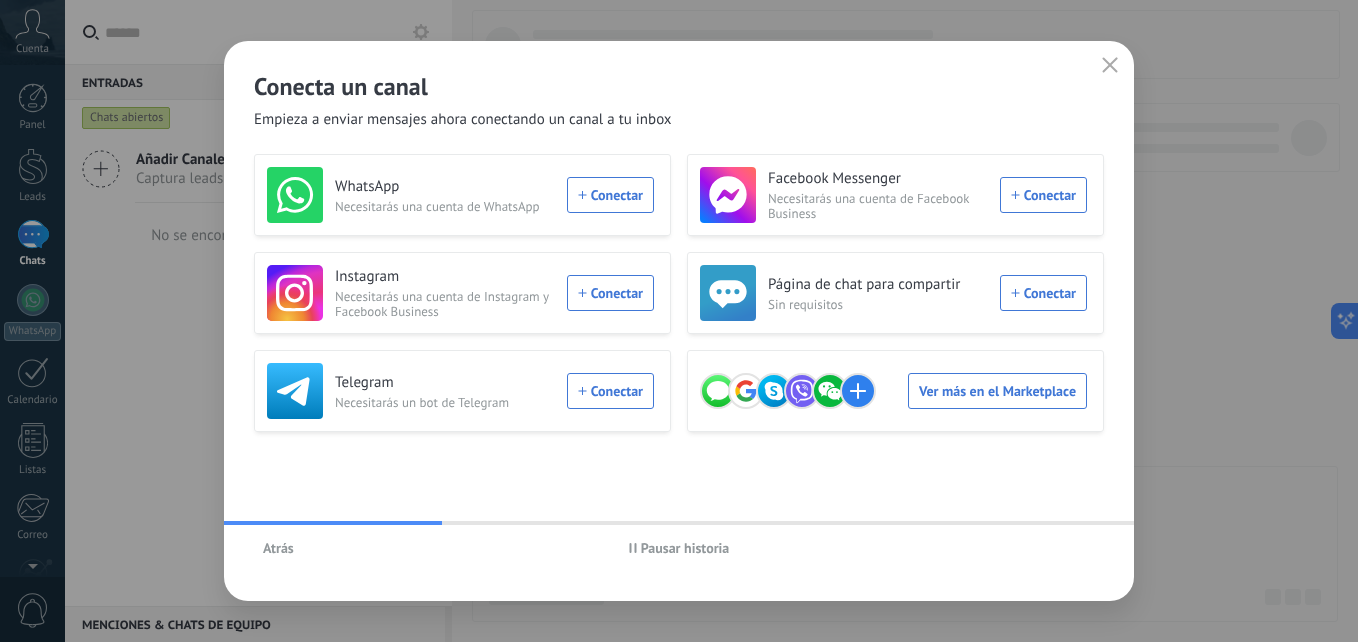 click on "WhatsApp Necesitarás una cuenta de WhatsApp Conectar" at bounding box center [460, 195] 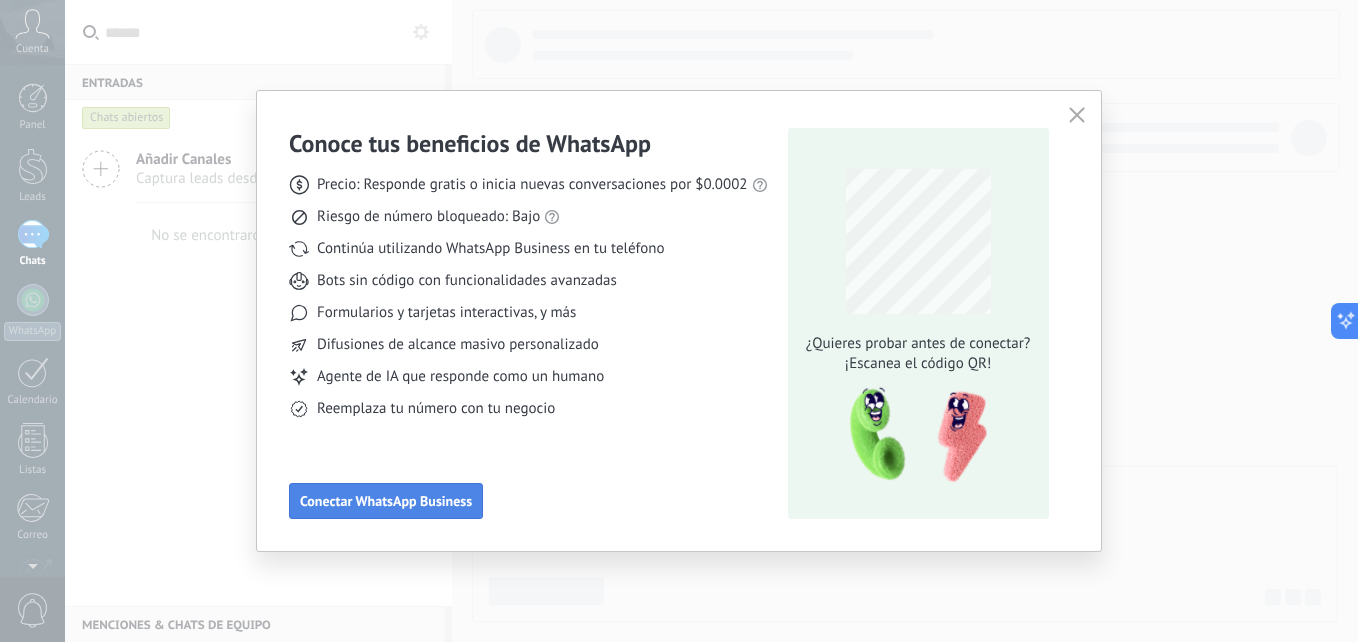 click on "Conectar WhatsApp Business" at bounding box center (386, 501) 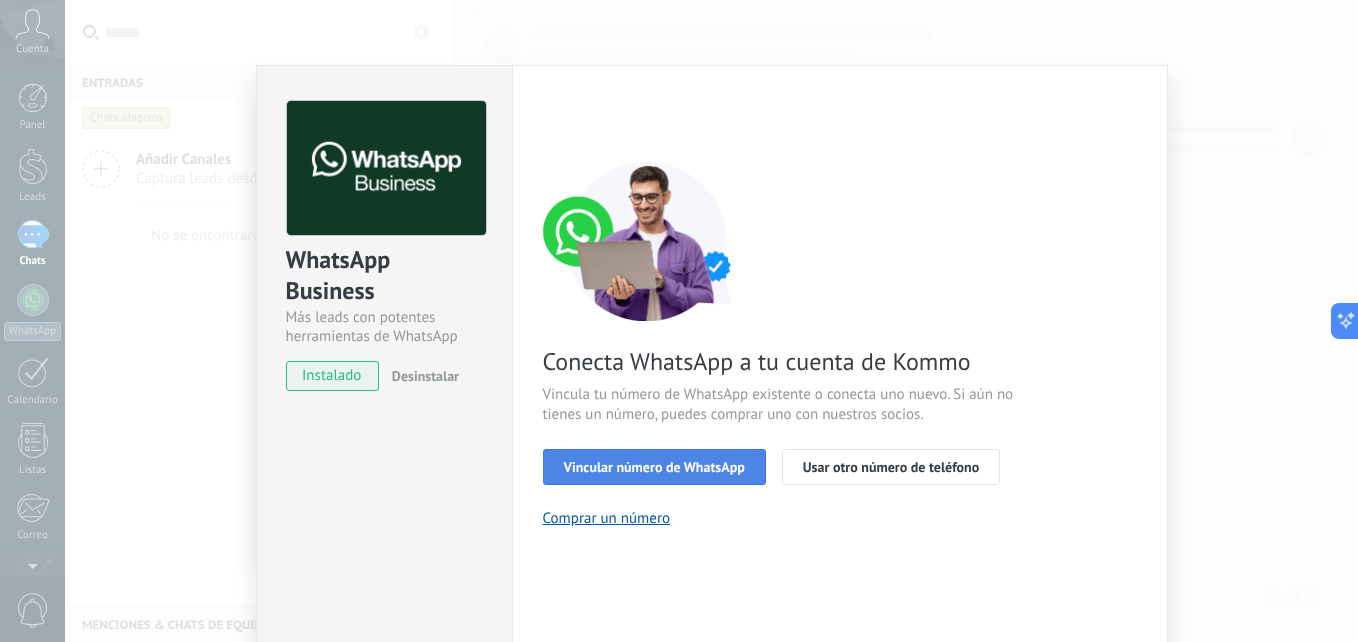click on "Vincular número de WhatsApp" at bounding box center (654, 467) 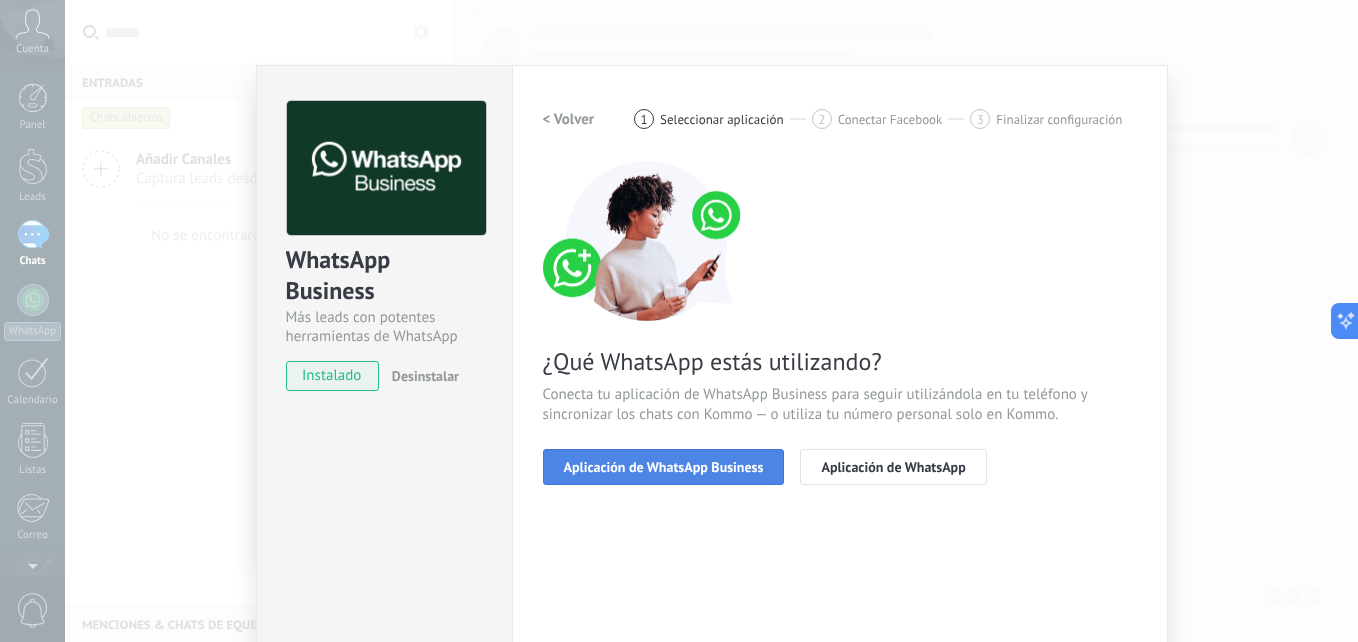 click on "Aplicación de WhatsApp Business" at bounding box center (664, 467) 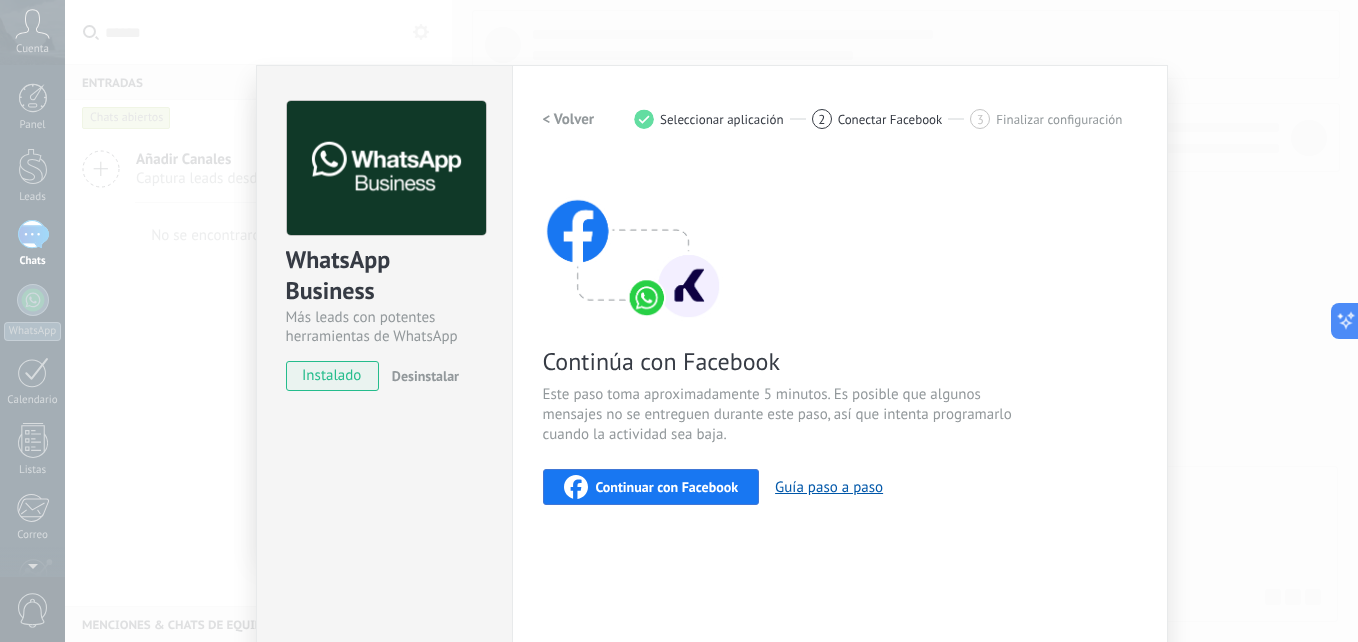 click on "Continuar con Facebook" at bounding box center [667, 487] 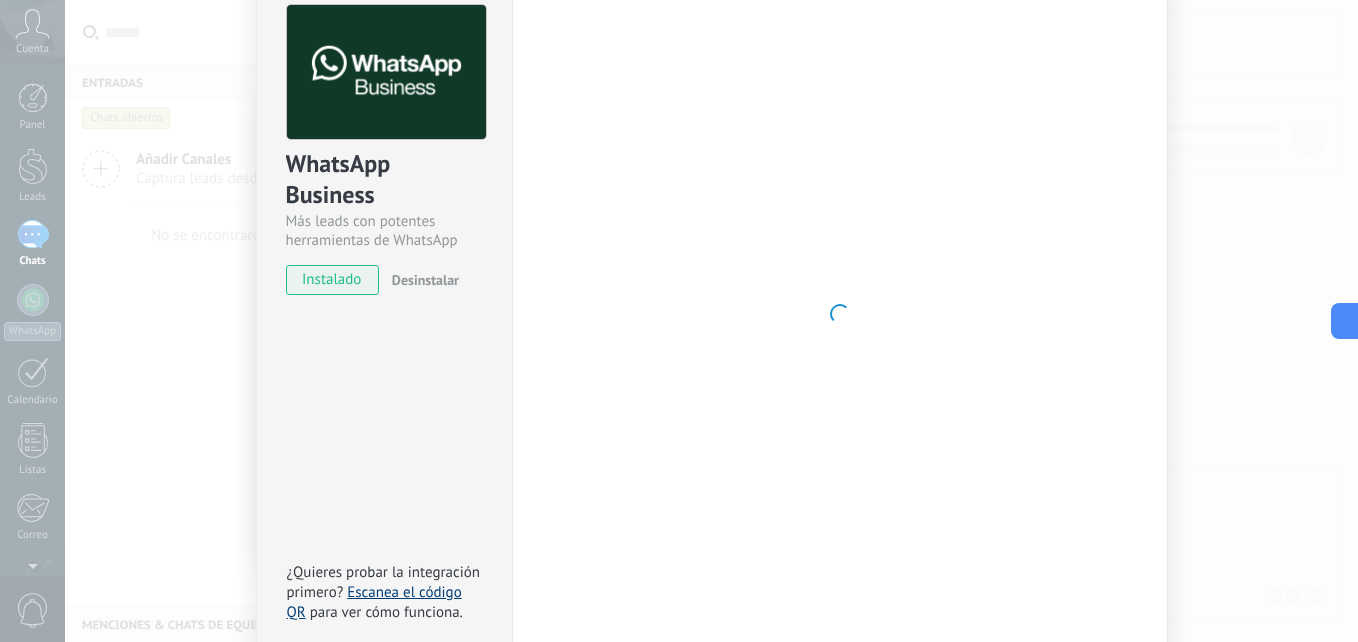 scroll, scrollTop: 188, scrollLeft: 0, axis: vertical 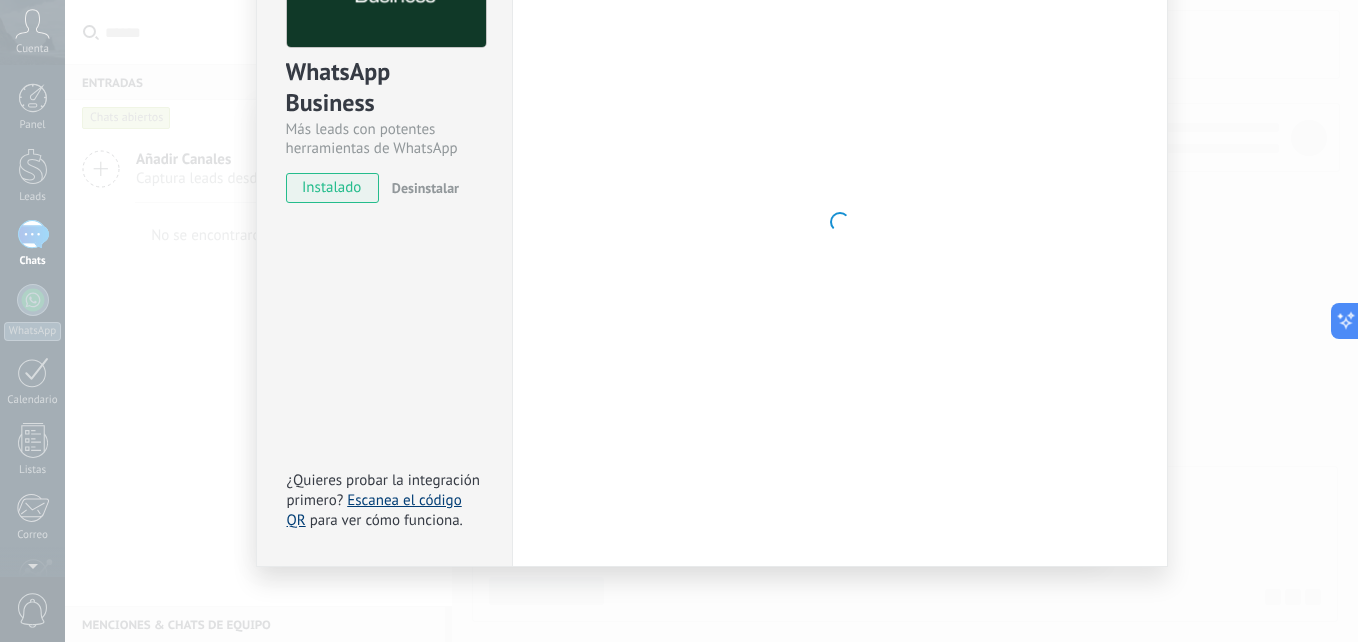 click on "Escanea el código QR" at bounding box center (374, 510) 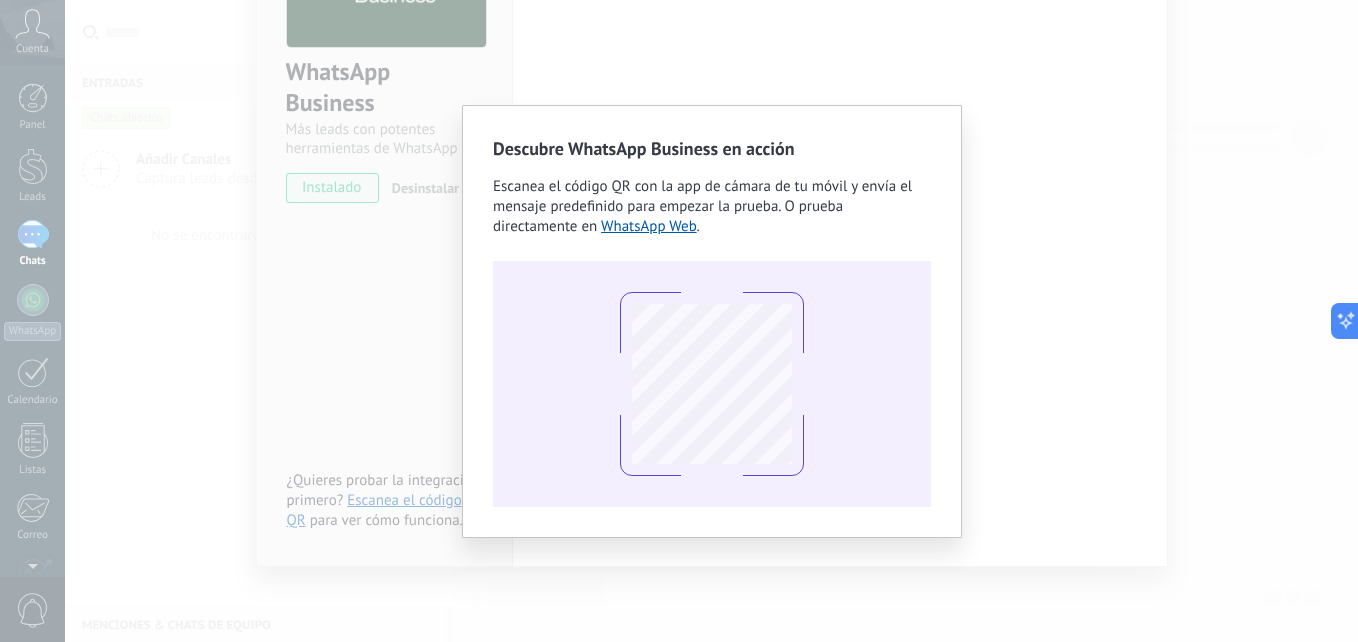 click on "Descubre WhatsApp Business en acción Escanea el código QR con la app de cámara de tu móvil y envía el mensaje predefinido para empezar la prueba. O prueba directamente en   WhatsApp Web ." at bounding box center [711, 321] 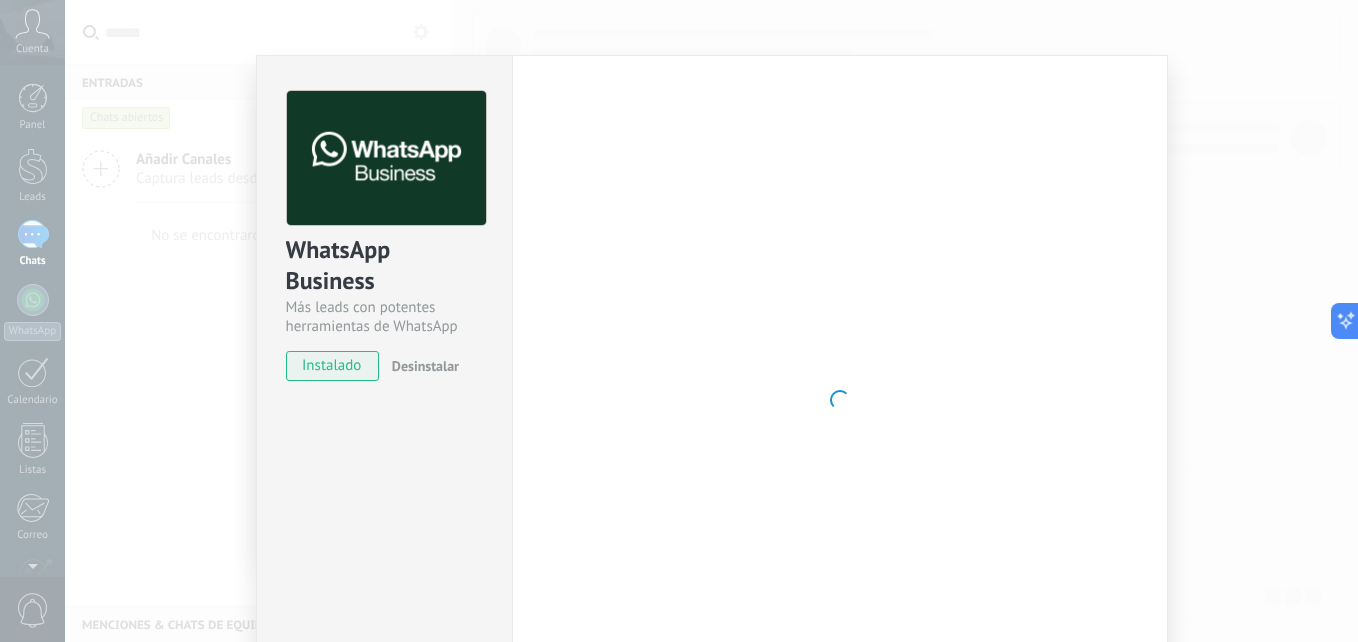 scroll, scrollTop: 0, scrollLeft: 0, axis: both 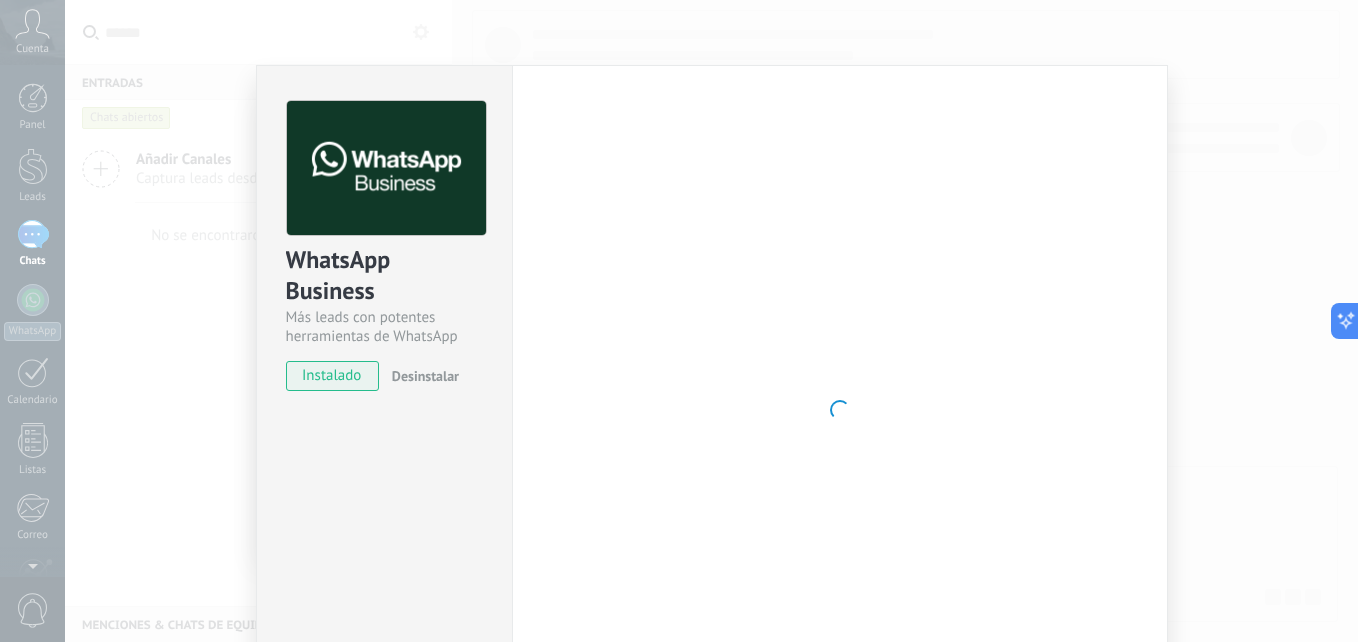 click on "instalado" at bounding box center [332, 376] 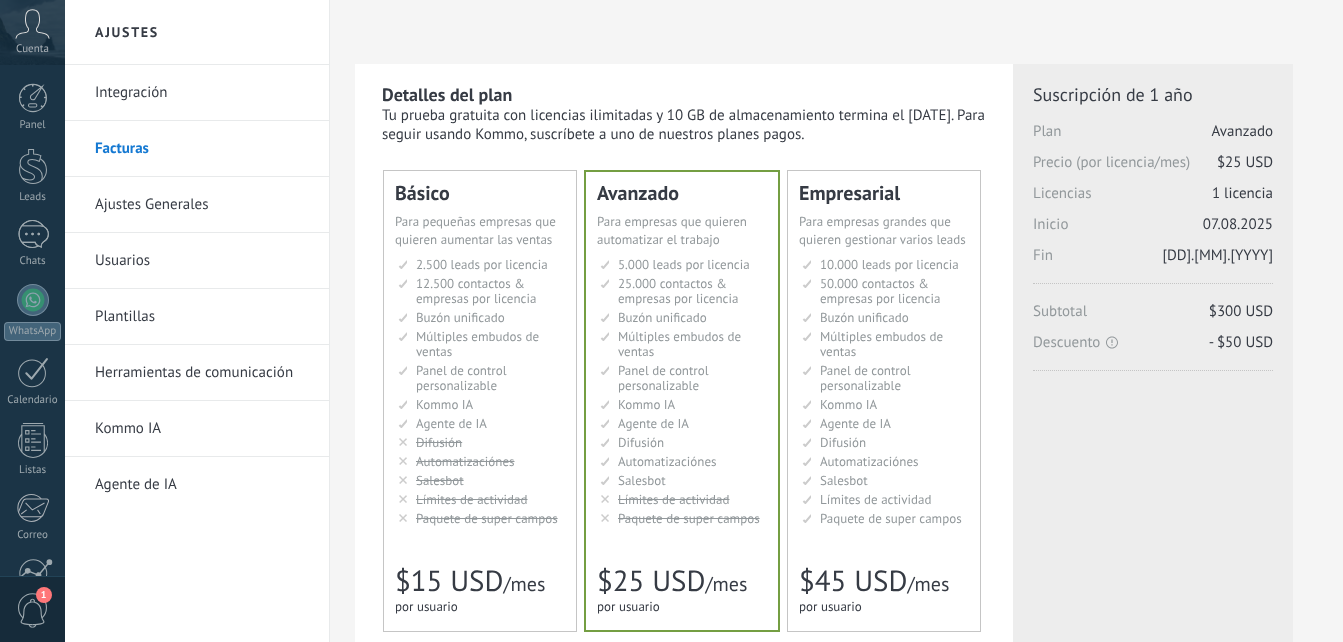 scroll, scrollTop: 0, scrollLeft: 0, axis: both 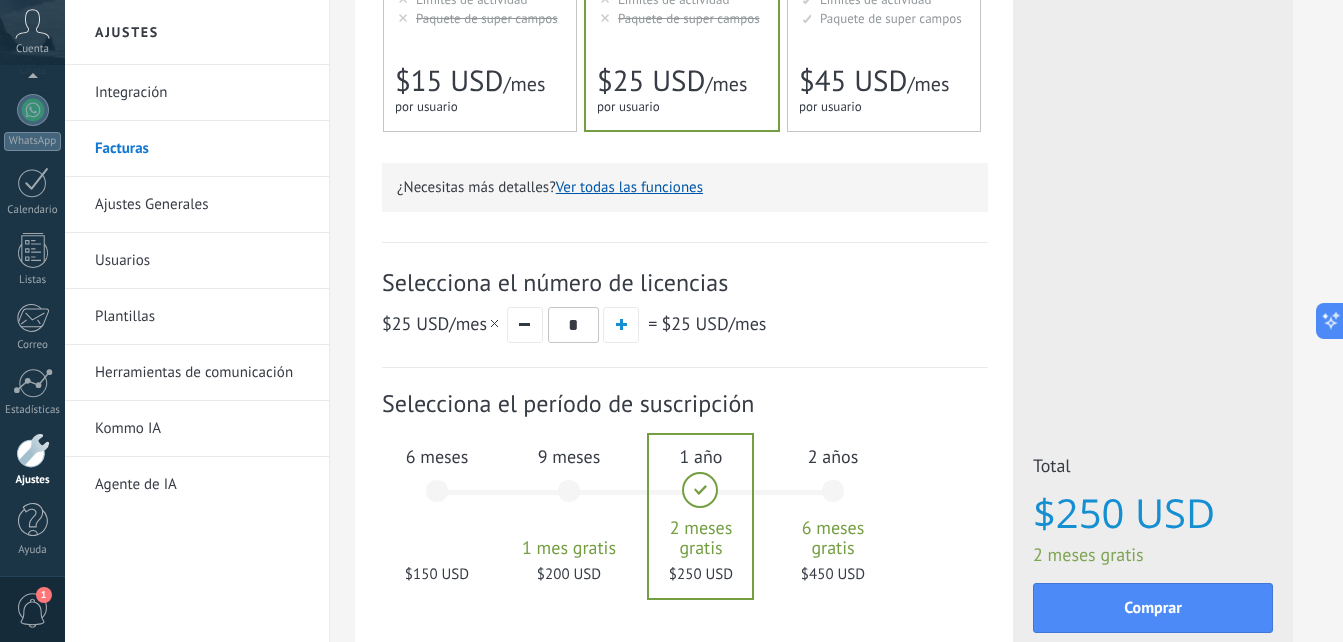 click at bounding box center (33, 450) 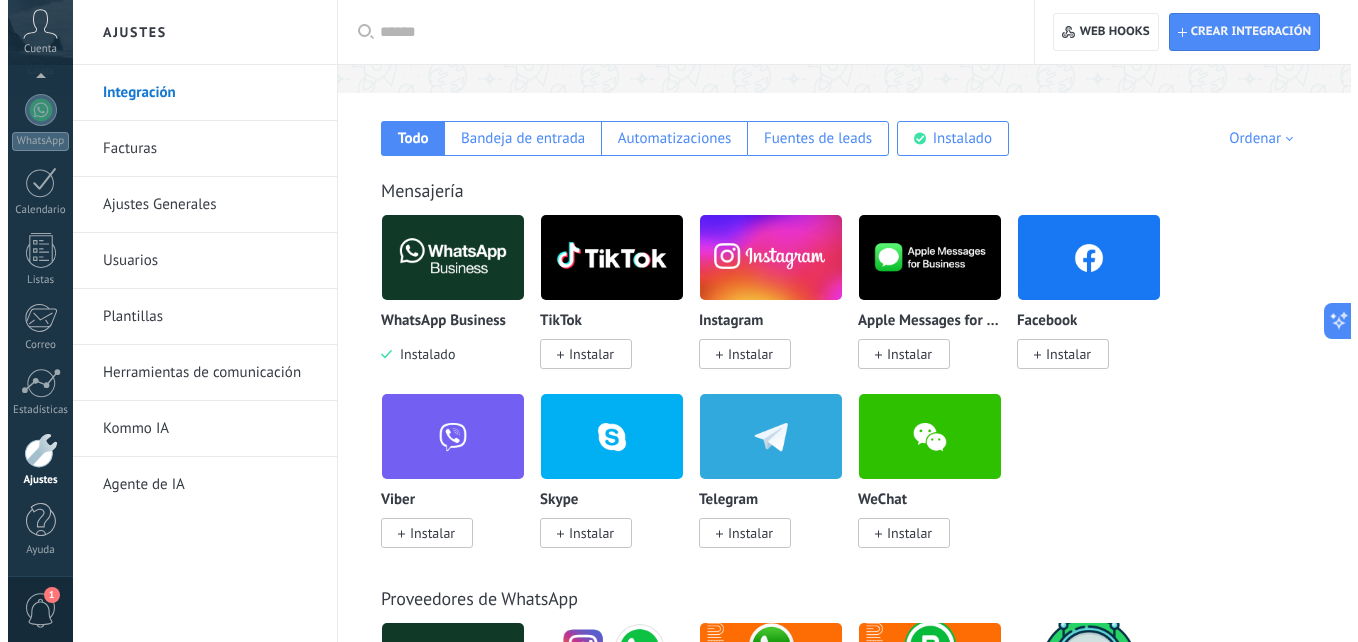 scroll, scrollTop: 300, scrollLeft: 0, axis: vertical 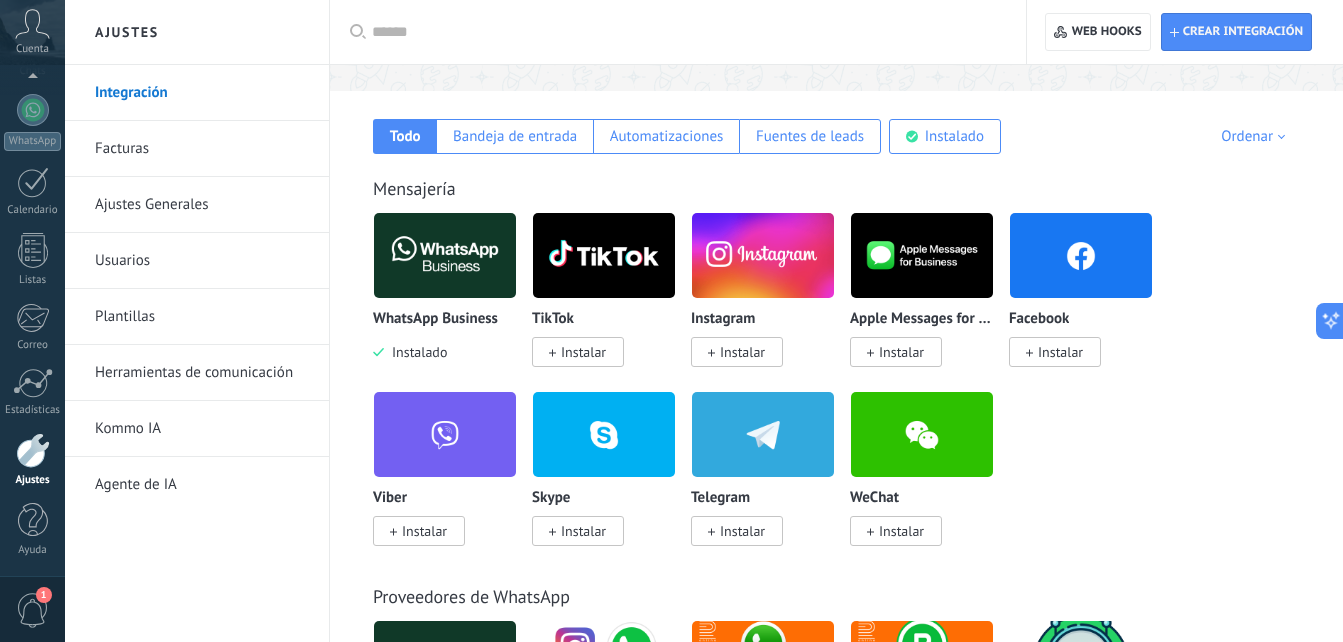 click at bounding box center [445, 255] 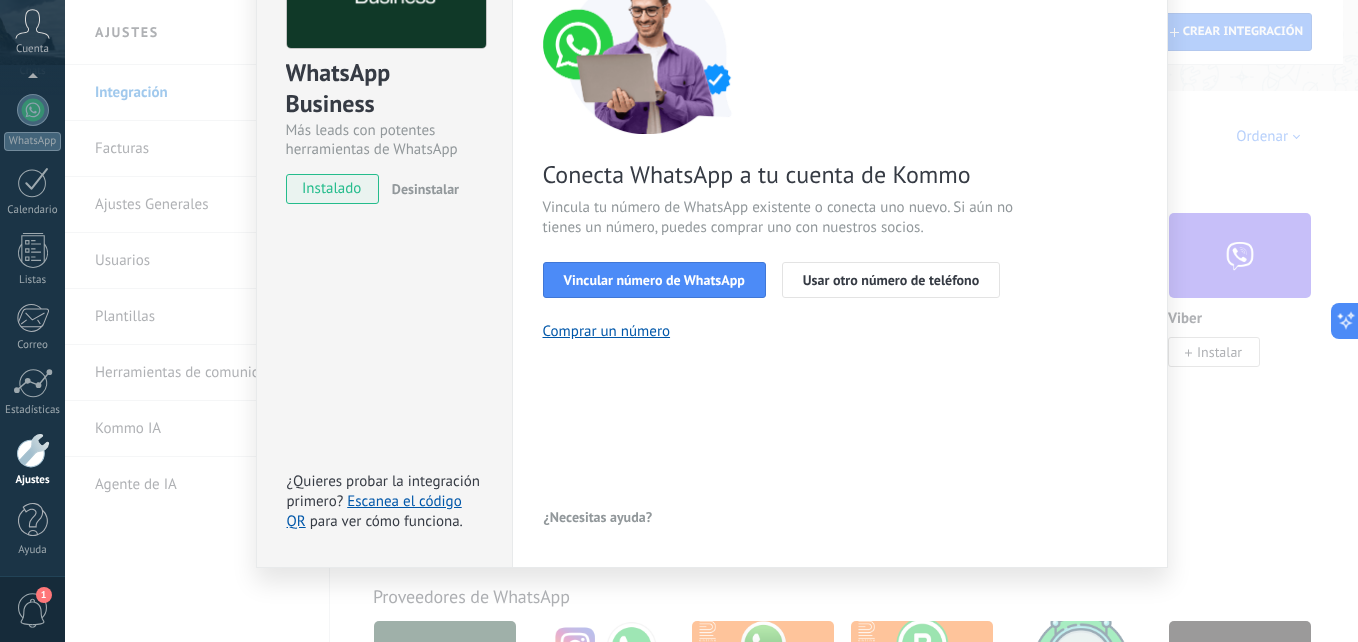 scroll, scrollTop: 188, scrollLeft: 0, axis: vertical 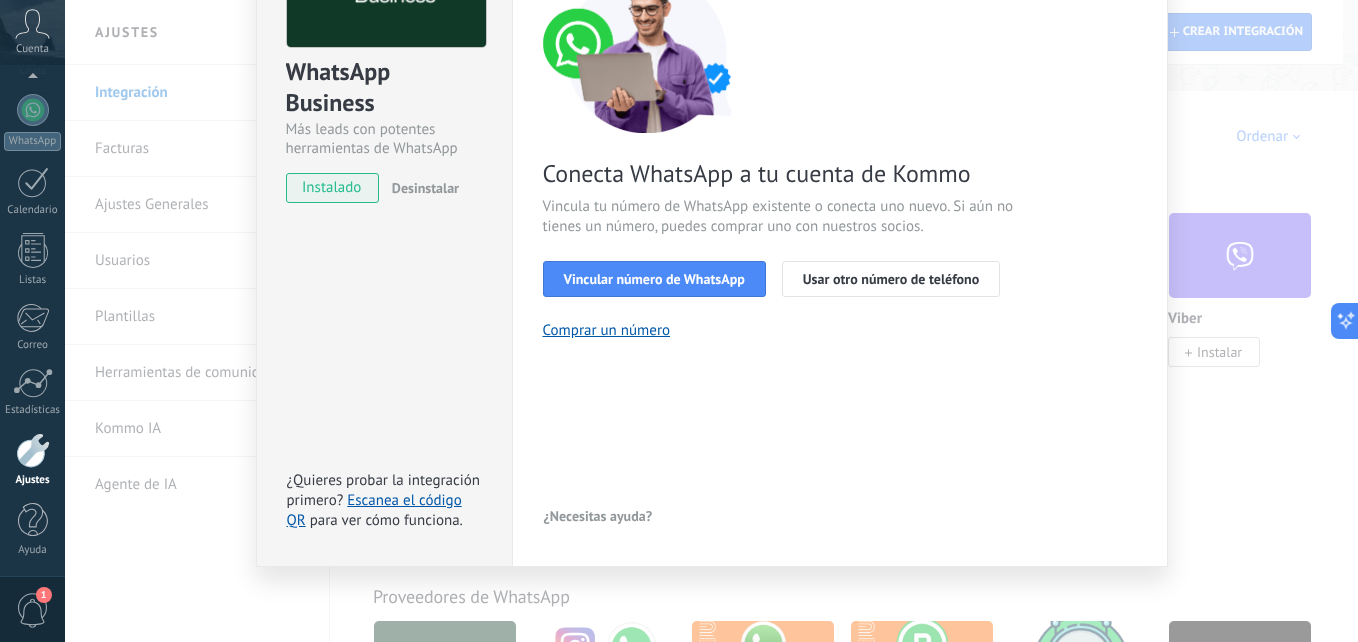 click on "¿Necesitas ayuda?" at bounding box center (598, 516) 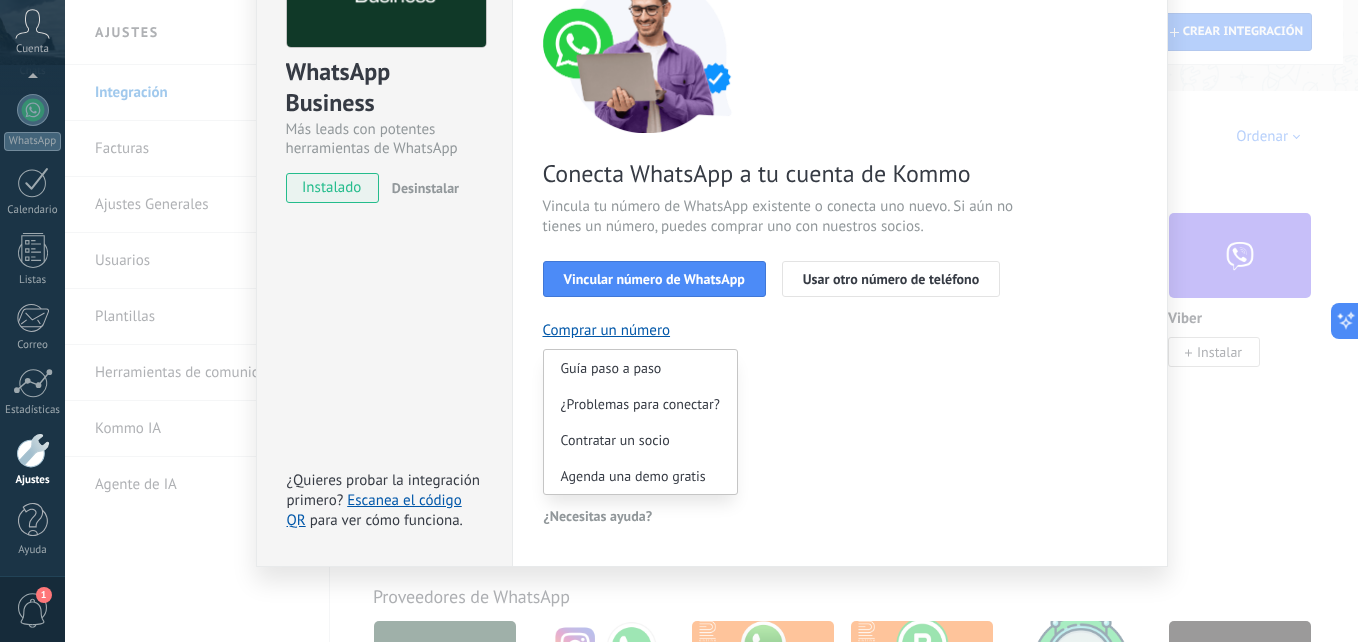 click on "< Volver 1 Seleccionar aplicación 2 Conectar Facebook  3 Finalizar configuración Conecta WhatsApp a tu cuenta de Kommo Vincula tu número de WhatsApp existente o conecta uno nuevo. Si aún no tienes un número, puedes comprar uno con nuestros socios. Vincular número de WhatsApp Usar otro número de teléfono Comprar un número Guía paso a paso ¿Problemas para conectar? Contratar un socio Agenda una demo gratis ¿Necesitas ayuda?" at bounding box center [840, 222] 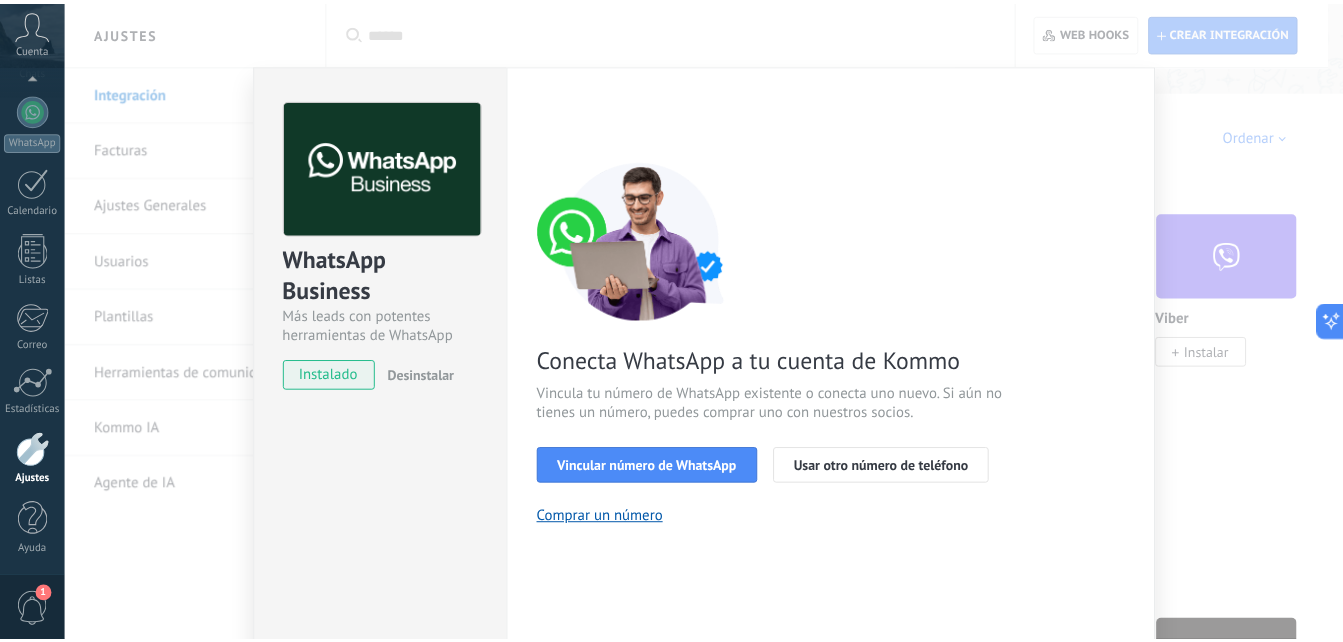 scroll, scrollTop: 0, scrollLeft: 0, axis: both 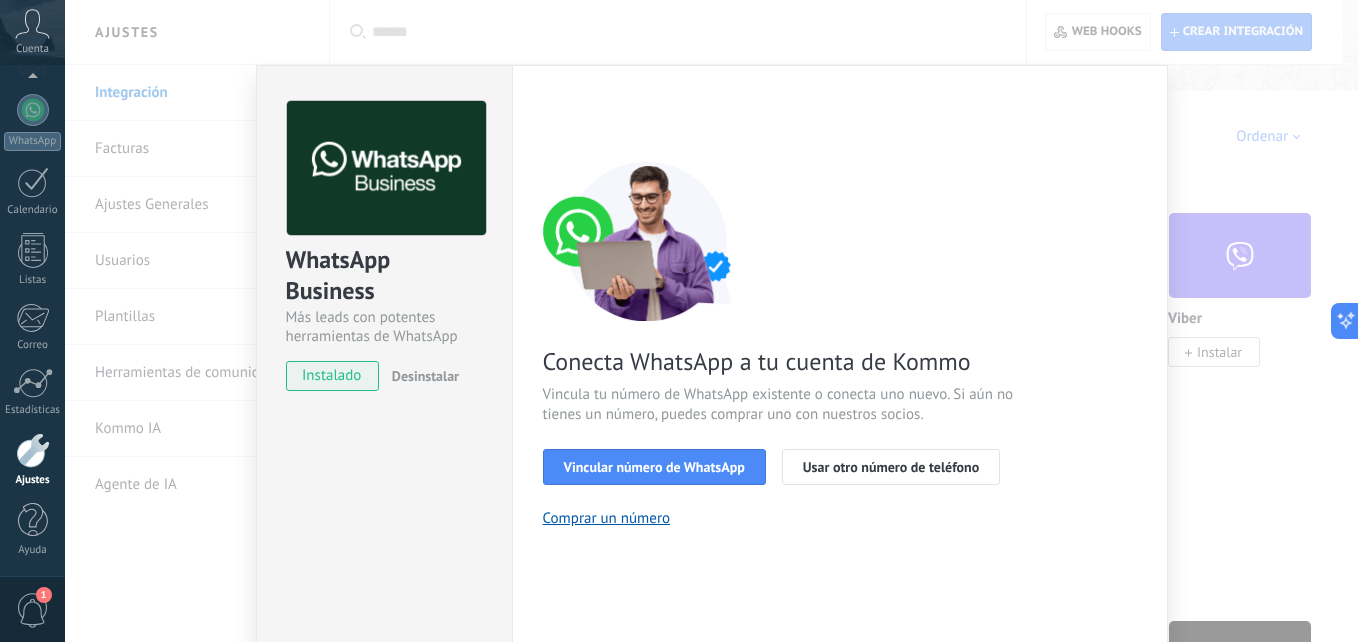 click on "WhatsApp Business Más leads con potentes herramientas de WhatsApp instalado Desinstalar ¿Quieres probar la integración primero?   Escanea el código QR   para ver cómo funciona. Configuraciones Autorizaciones Esta pestaña registra a los usuarios que han concedido acceso a las integración a esta cuenta. Si deseas remover la posibilidad que un usuario pueda enviar solicitudes a la cuenta en nombre de esta integración, puedes revocar el acceso. Si el acceso a todos los usuarios es revocado, la integración dejará de funcionar. Esta aplicacion está instalada, pero nadie le ha dado acceso aun. WhatsApp Cloud API más _:  Guardar < Volver 1 Seleccionar aplicación 2 Conectar Facebook  3 Finalizar configuración Conecta WhatsApp a tu cuenta de Kommo Vincula tu número de WhatsApp existente o conecta uno nuevo. Si aún no tienes un número, puedes comprar uno con nuestros socios. Vincular número de WhatsApp Usar otro número de teléfono Comprar un número ¿Necesitas ayuda?" at bounding box center (711, 321) 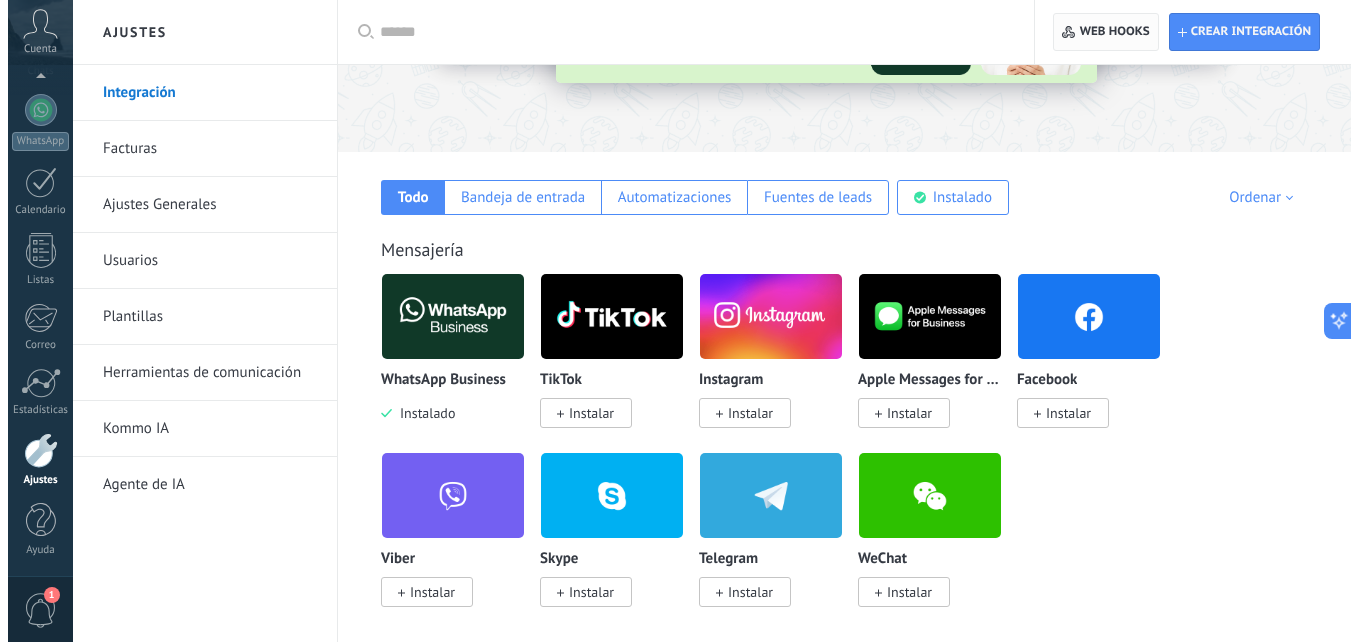 scroll, scrollTop: 300, scrollLeft: 0, axis: vertical 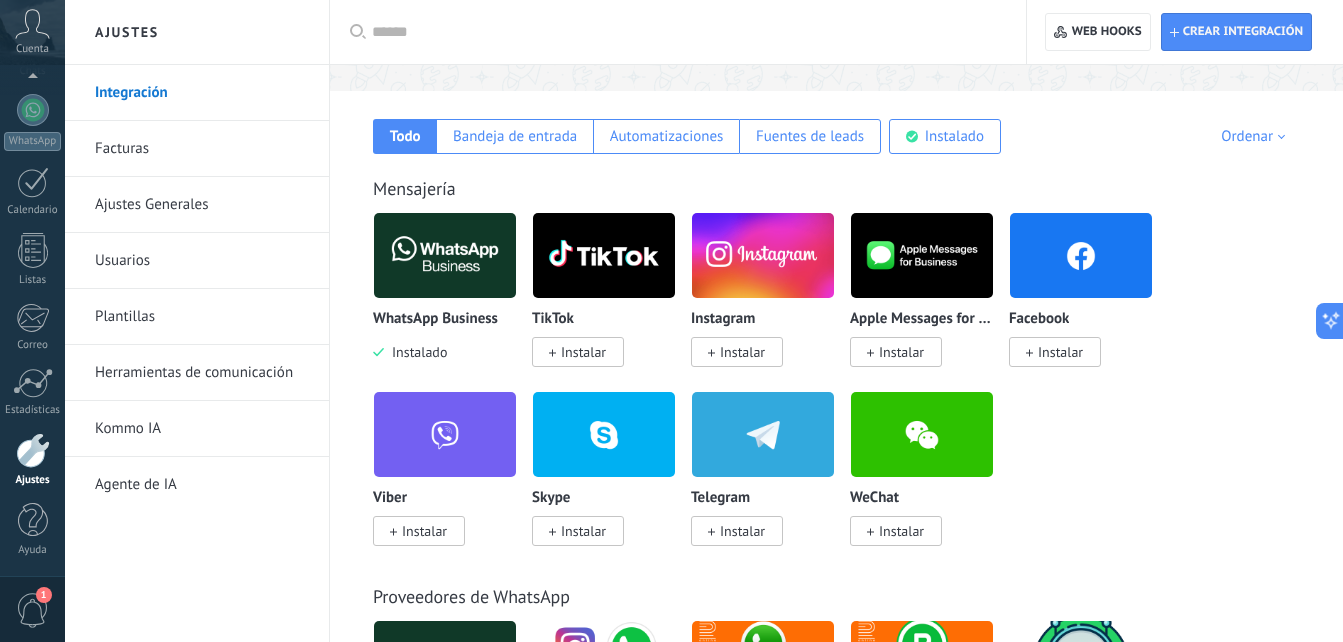 click on "Instalar" at bounding box center [742, 352] 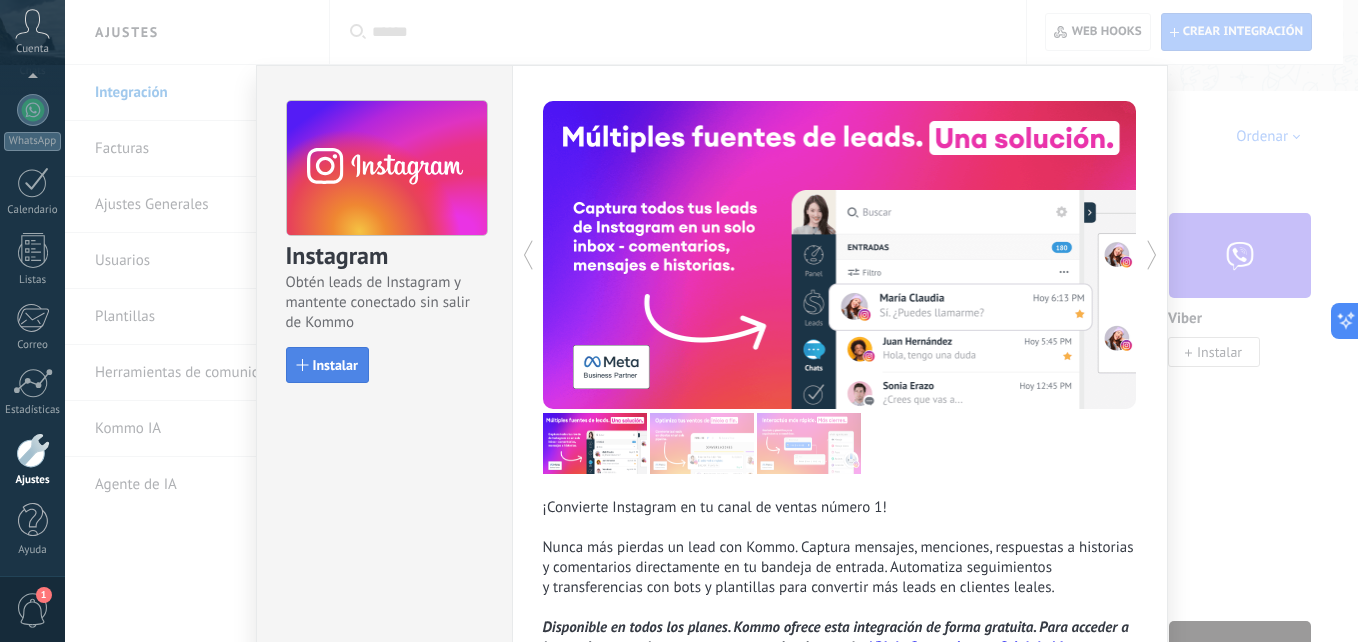 click on "Instalar" at bounding box center [335, 365] 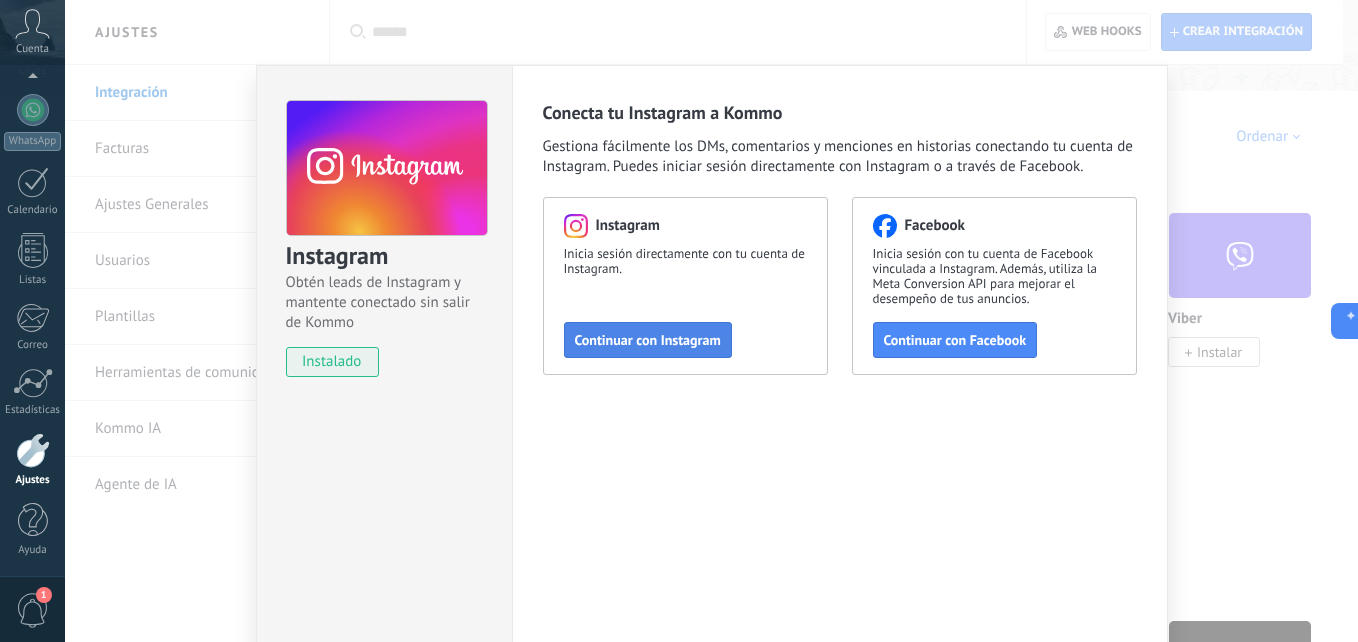 click on "Continuar con Instagram" at bounding box center (648, 340) 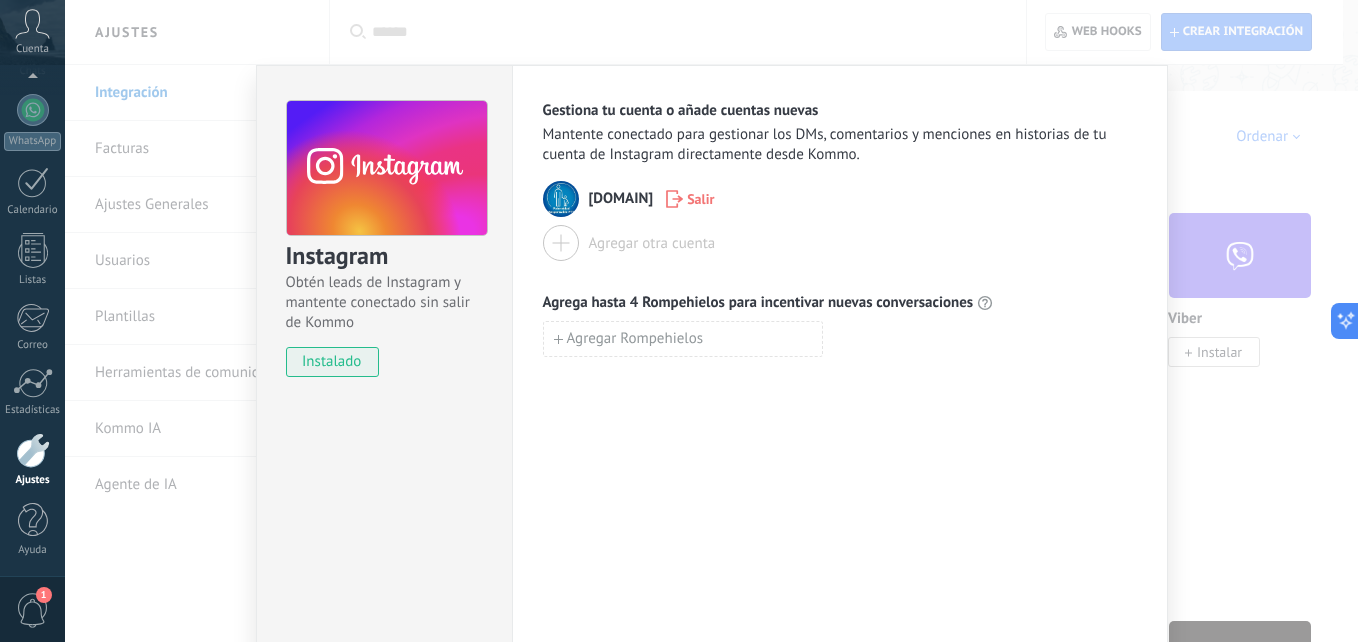 click on "Salir" at bounding box center [700, 199] 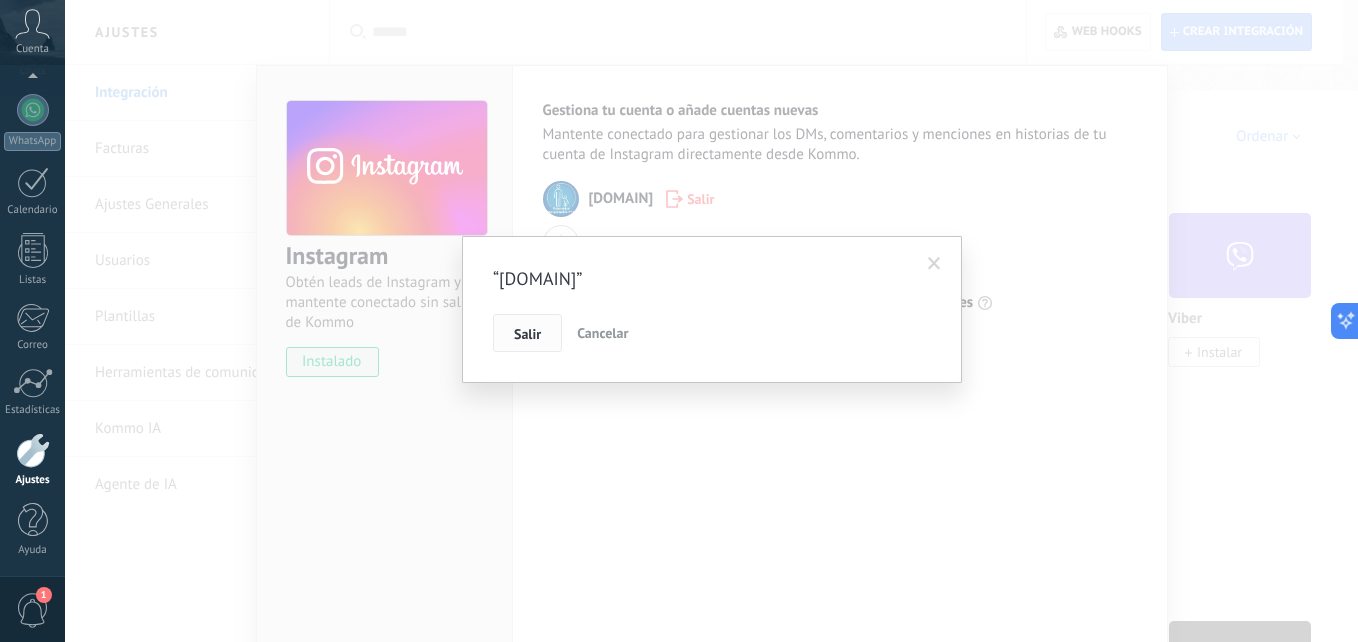 click on "Salir" at bounding box center [527, 333] 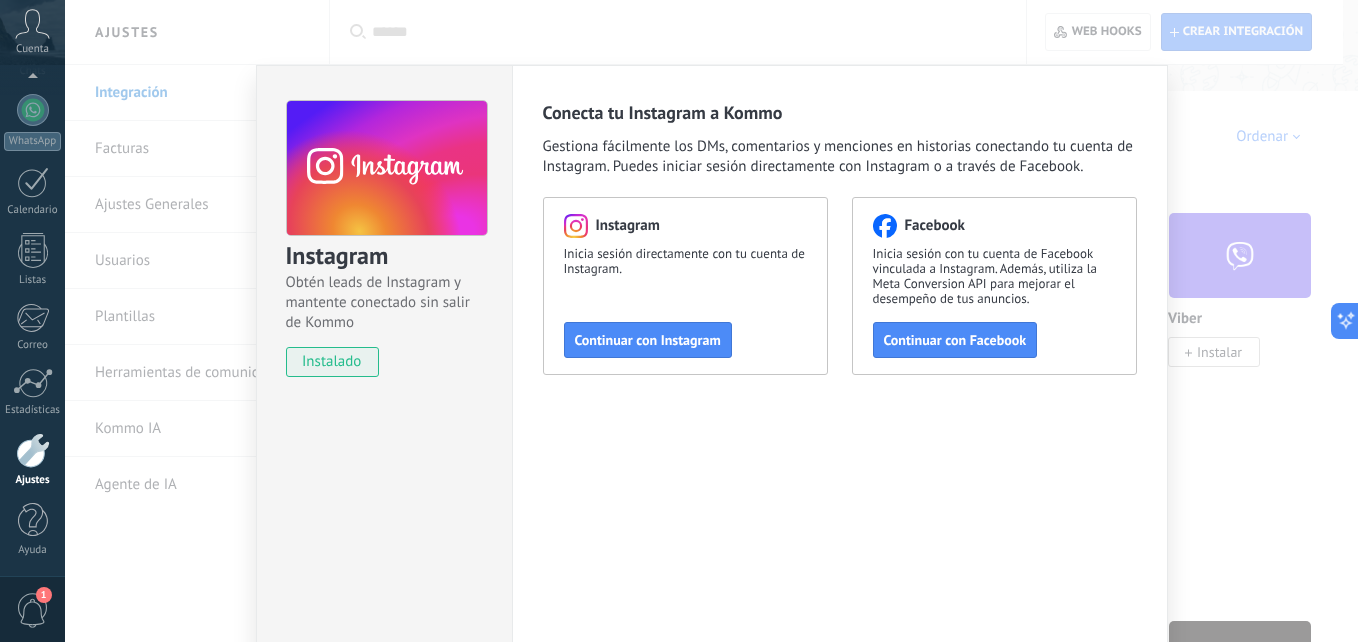 click at bounding box center [33, 450] 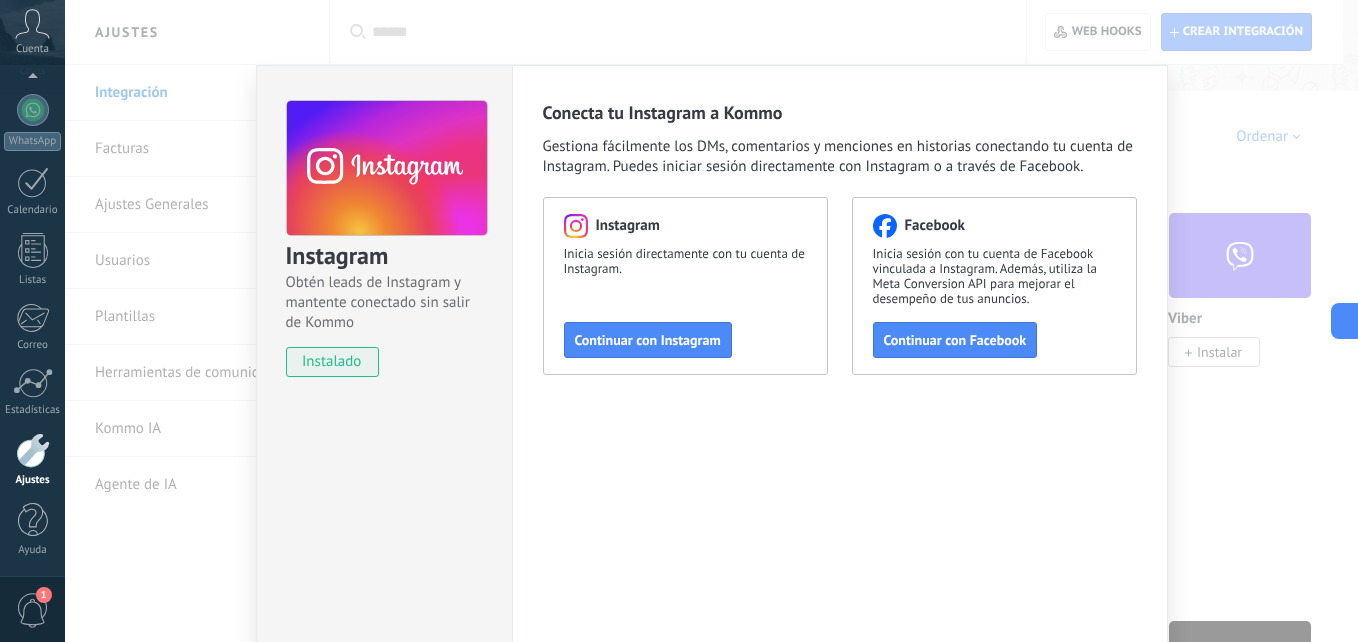 click at bounding box center (33, 450) 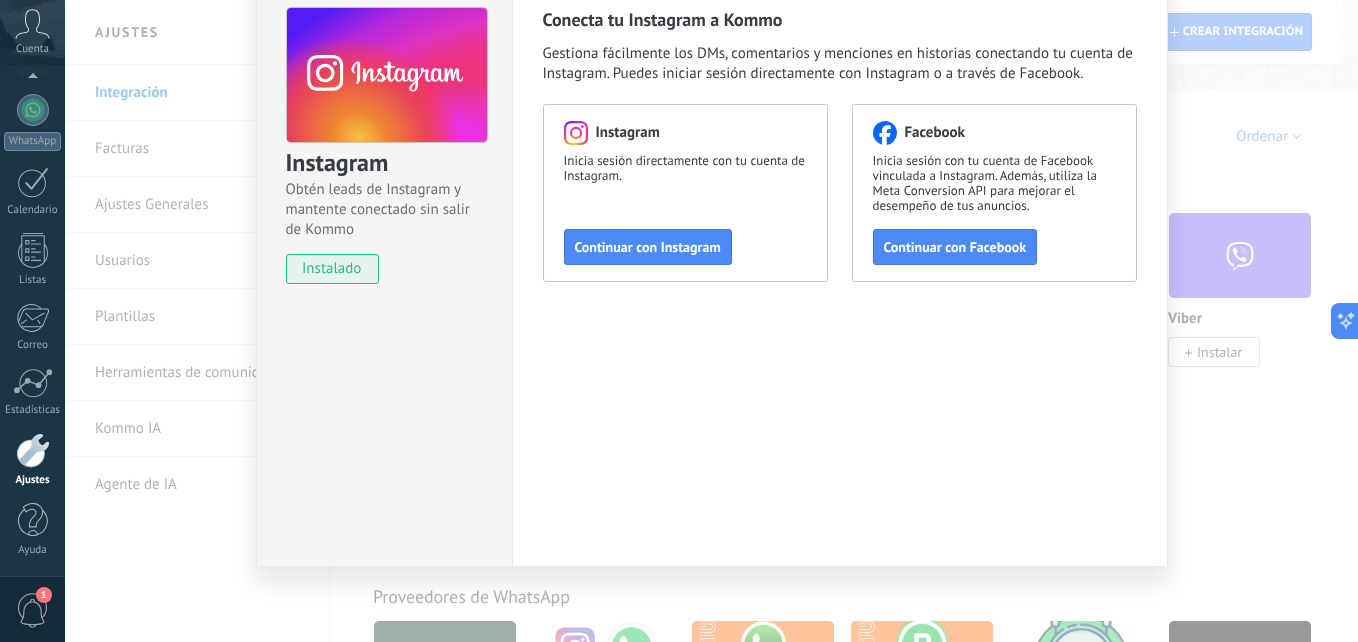 scroll, scrollTop: 0, scrollLeft: 0, axis: both 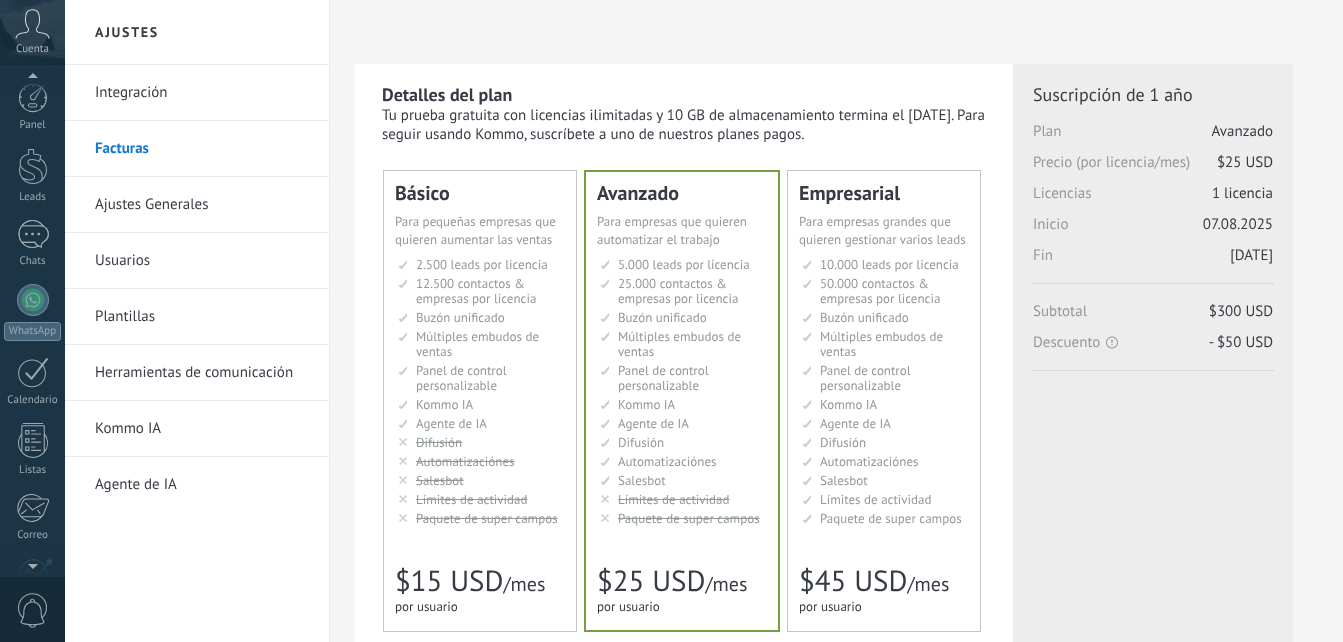click at bounding box center (33, 640) 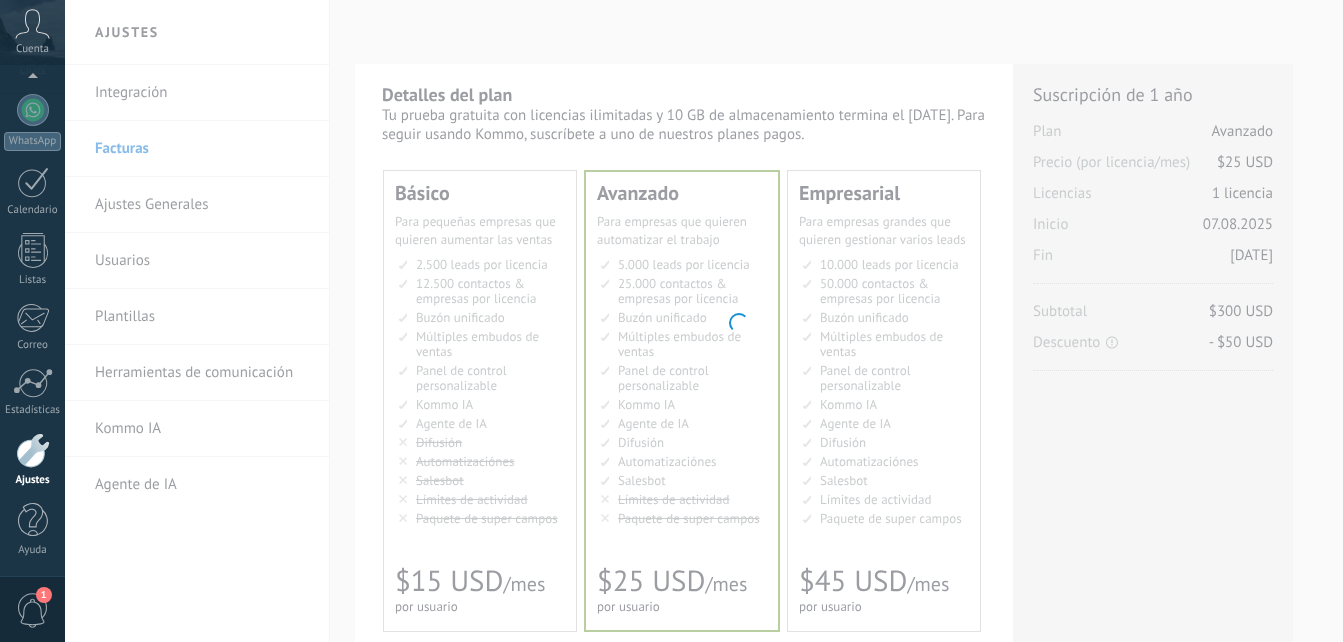 scroll, scrollTop: 0, scrollLeft: 0, axis: both 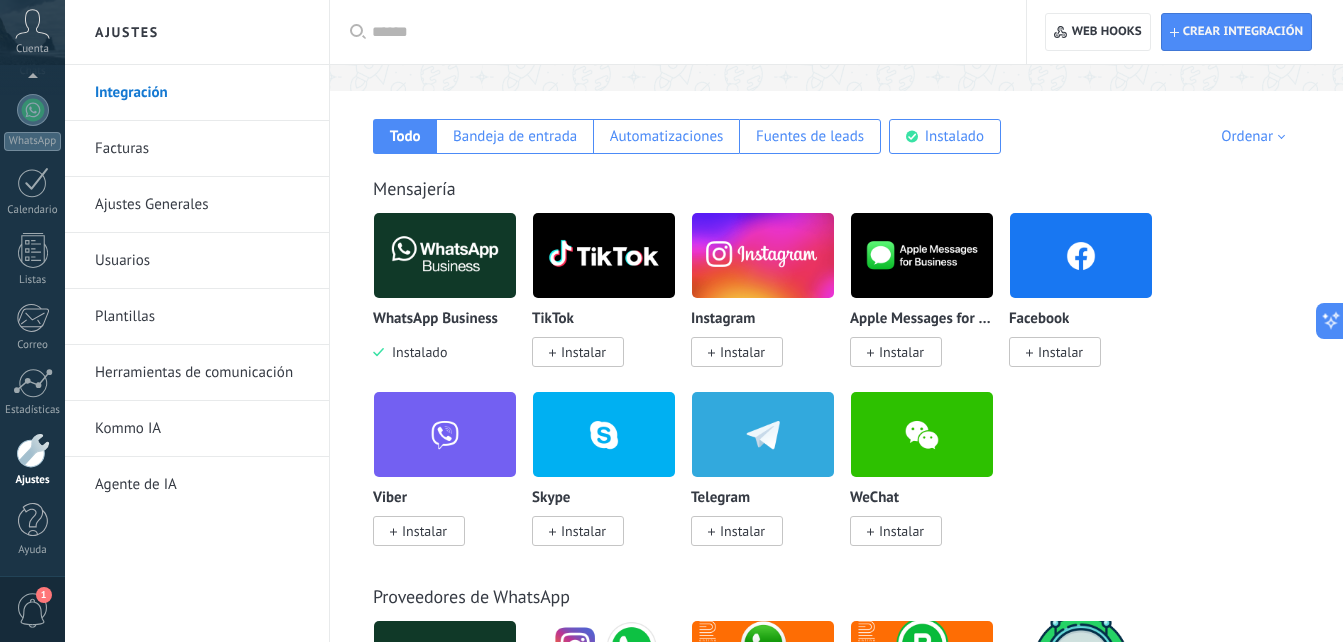 click at bounding box center (33, 450) 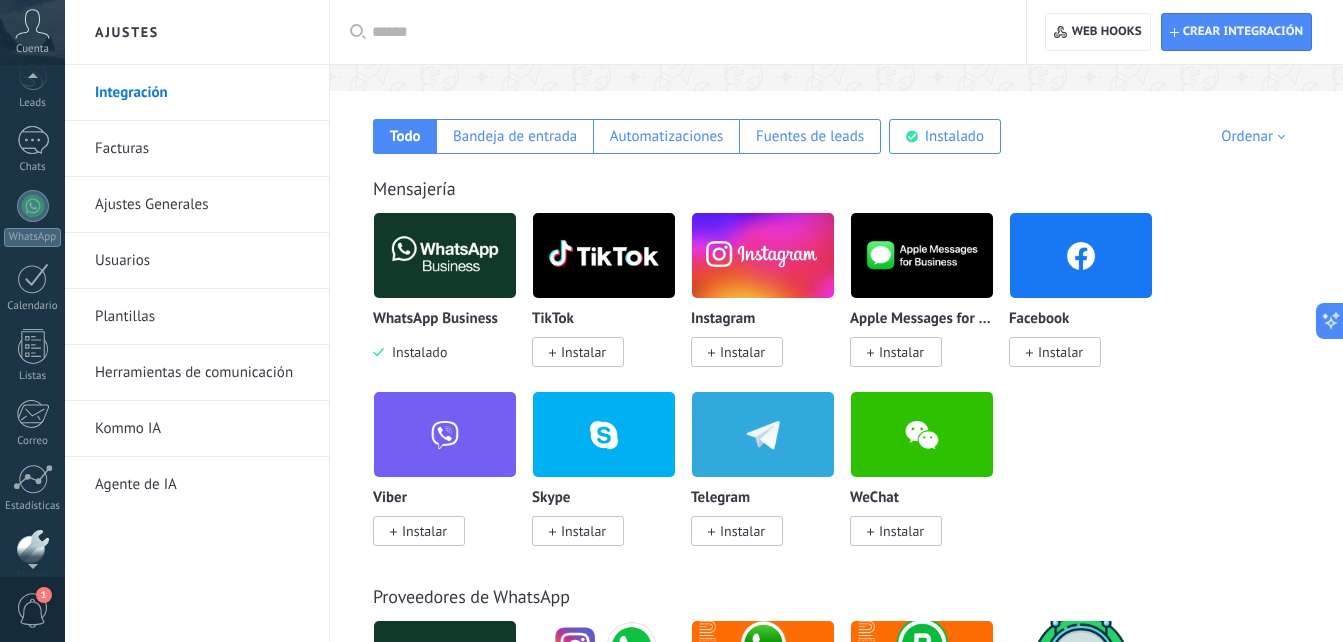 scroll, scrollTop: 61, scrollLeft: 0, axis: vertical 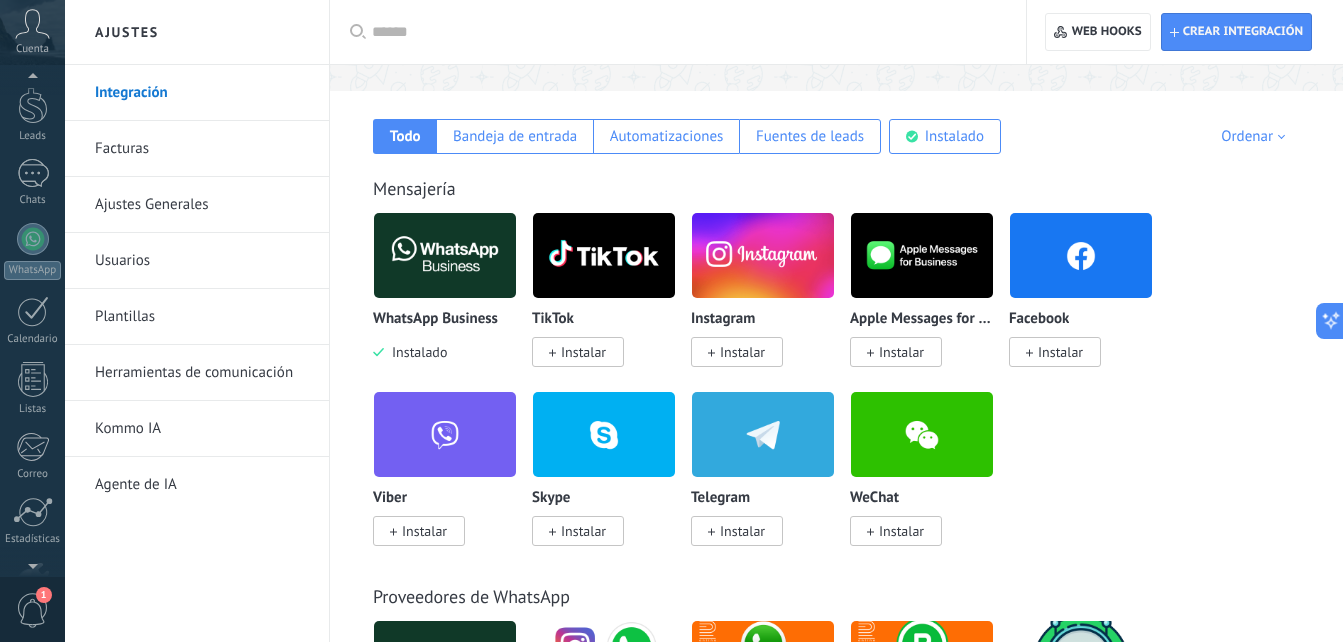 click 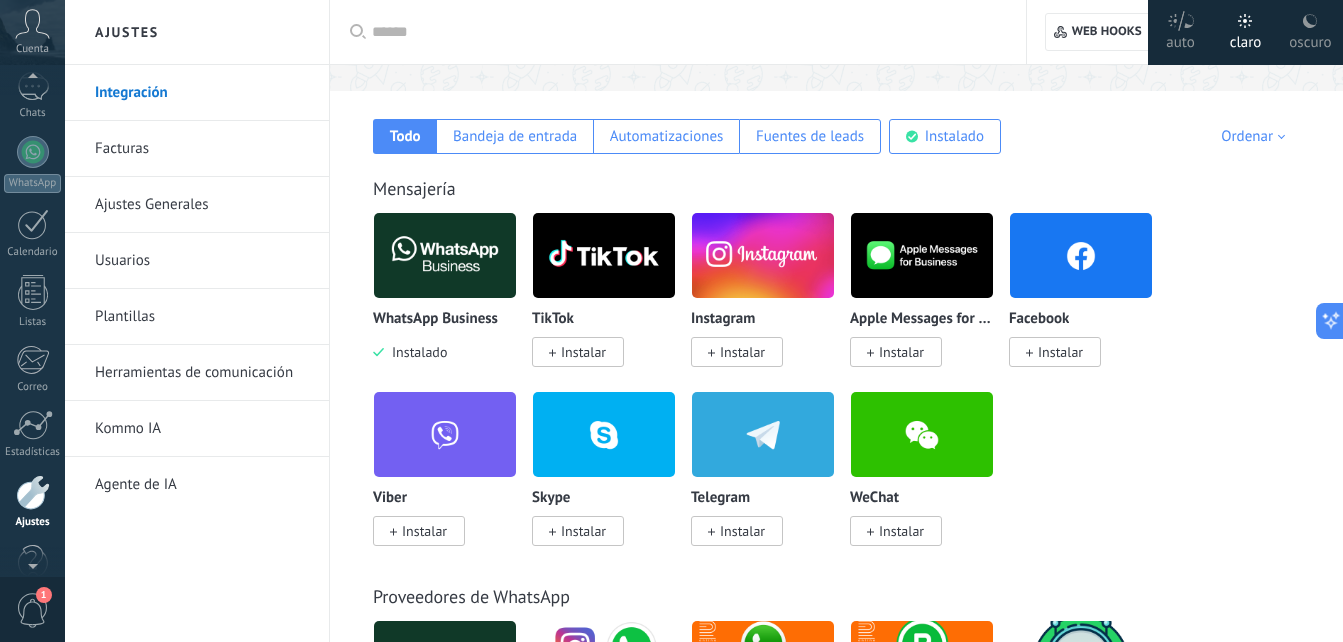 scroll, scrollTop: 190, scrollLeft: 0, axis: vertical 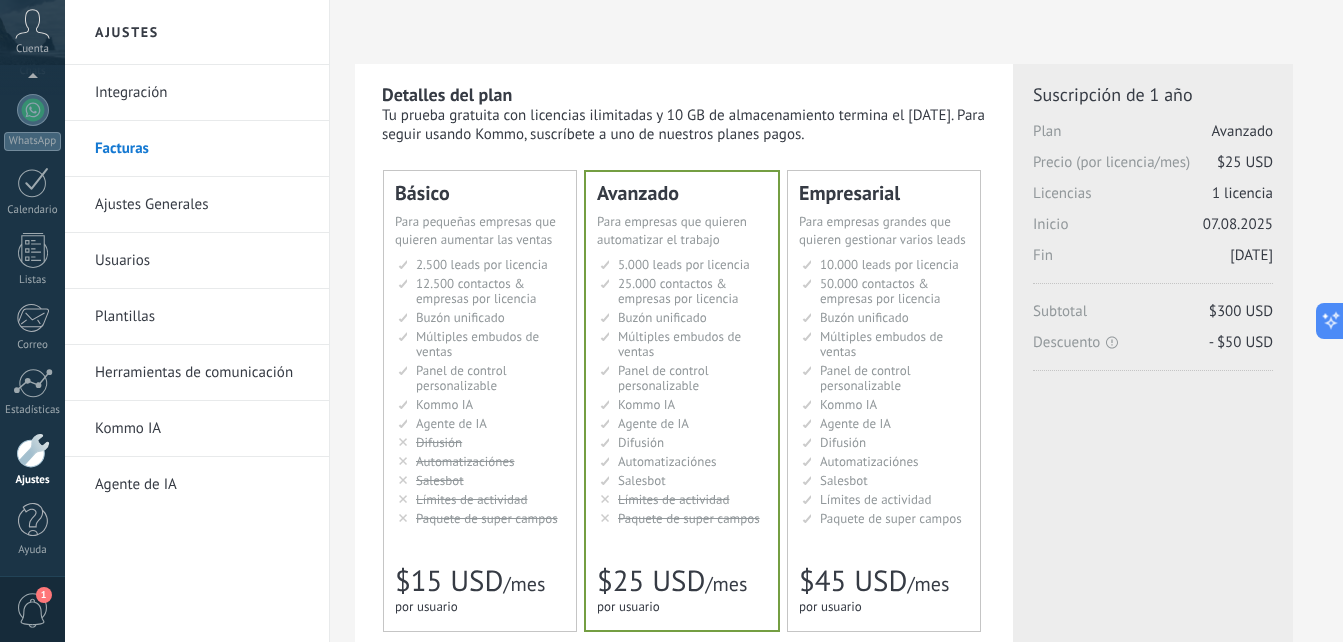 click at bounding box center (33, 450) 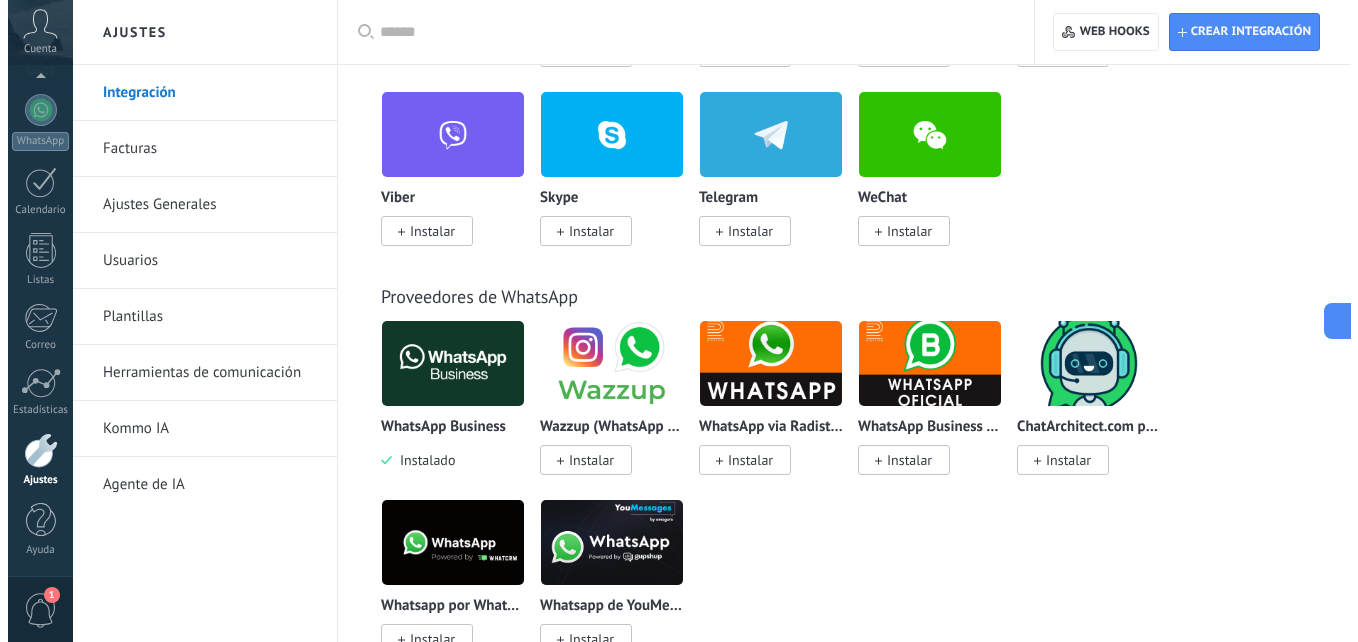 scroll, scrollTop: 400, scrollLeft: 0, axis: vertical 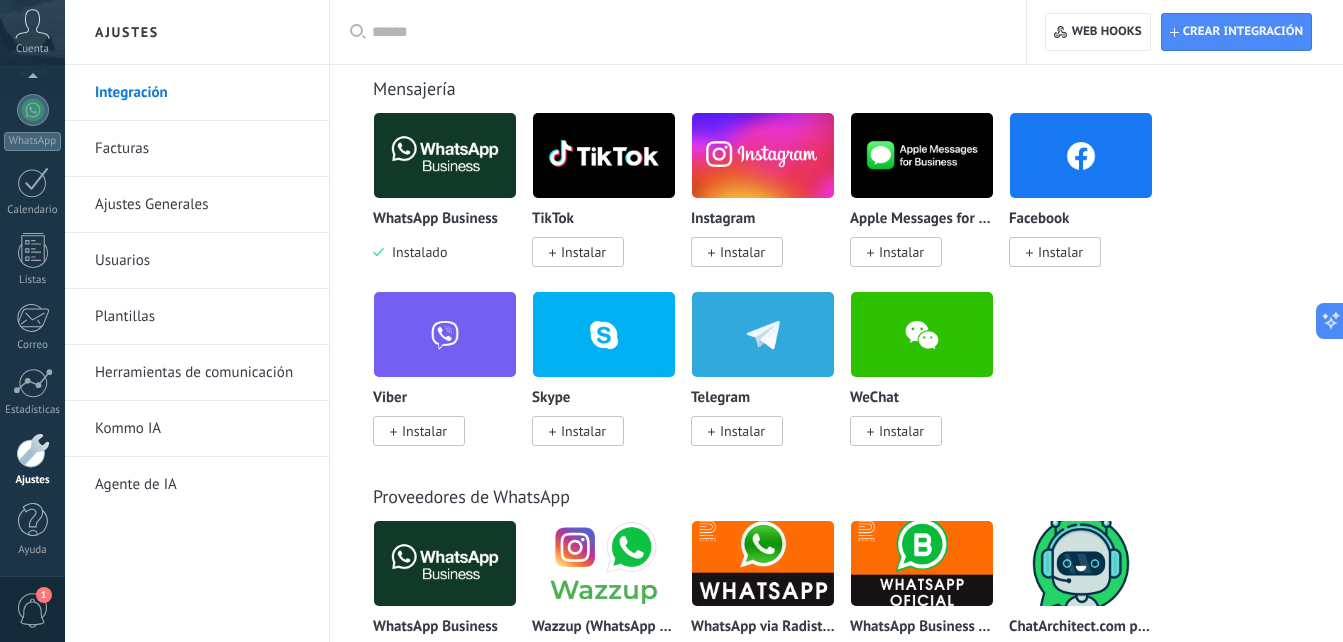 click at bounding box center [445, 155] 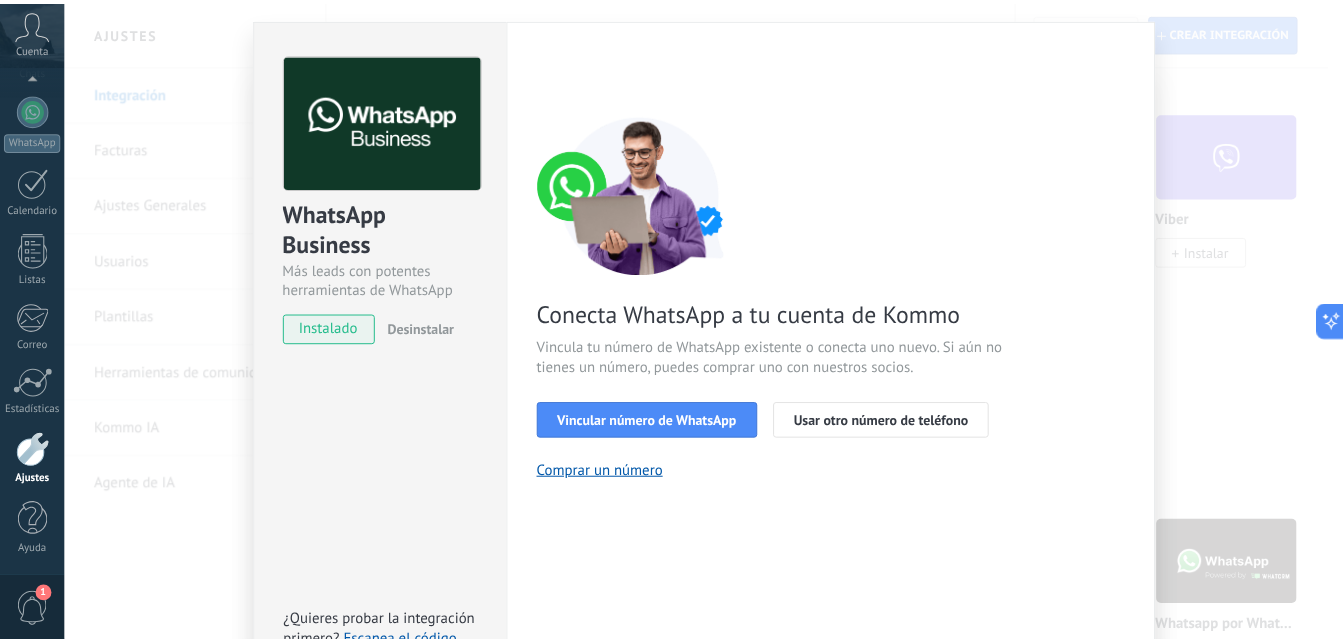 scroll, scrollTop: 0, scrollLeft: 0, axis: both 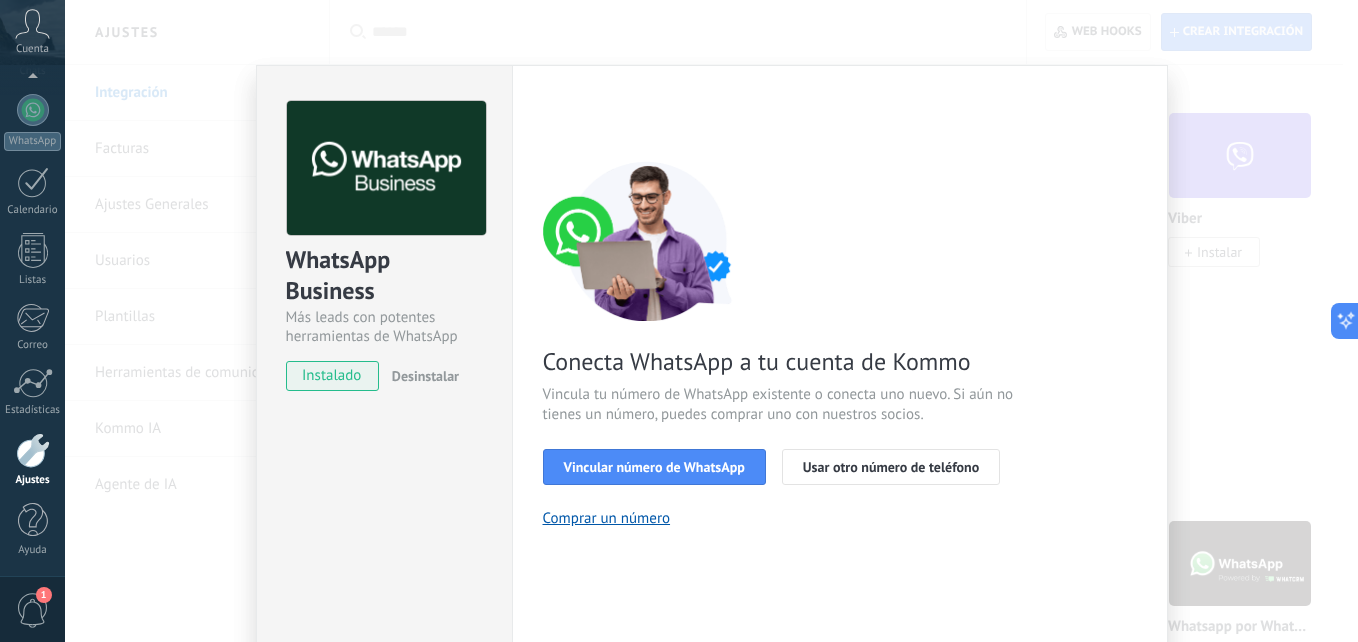 click on "WhatsApp Business Más leads con potentes herramientas de WhatsApp instalado Desinstalar ¿Quieres probar la integración primero?   Escanea el código QR   para ver cómo funciona. Configuraciones Autorizaciones Esta pestaña registra a los usuarios que han concedido acceso a las integración a esta cuenta. Si deseas remover la posibilidad que un usuario pueda enviar solicitudes a la cuenta en nombre de esta integración, puedes revocar el acceso. Si el acceso a todos los usuarios es revocado, la integración dejará de funcionar. Esta aplicacion está instalada, pero nadie le ha dado acceso aun. WhatsApp Cloud API más _:  Guardar < Volver 1 Seleccionar aplicación 2 Conectar Facebook  3 Finalizar configuración Conecta WhatsApp a tu cuenta de Kommo Vincula tu número de WhatsApp existente o conecta uno nuevo. Si aún no tienes un número, puedes comprar uno con nuestros socios. Vincular número de WhatsApp Usar otro número de teléfono Comprar un número ¿Necesitas ayuda?" at bounding box center [711, 321] 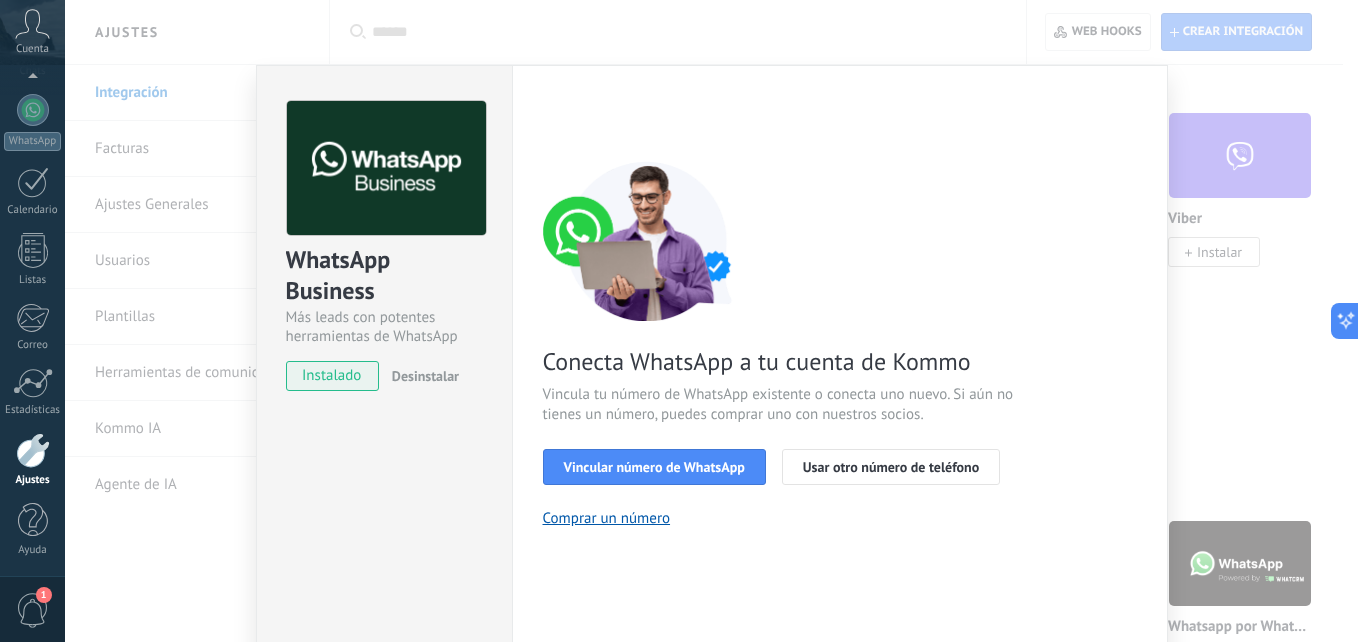 click on "WhatsApp Business Más leads con potentes herramientas de WhatsApp instalado Desinstalar ¿Quieres probar la integración primero?   Escanea el código QR   para ver cómo funciona. Configuraciones Autorizaciones Esta pestaña registra a los usuarios que han concedido acceso a las integración a esta cuenta. Si deseas remover la posibilidad que un usuario pueda enviar solicitudes a la cuenta en nombre de esta integración, puedes revocar el acceso. Si el acceso a todos los usuarios es revocado, la integración dejará de funcionar. Esta aplicacion está instalada, pero nadie le ha dado acceso aun. WhatsApp Cloud API más _:  Guardar < Volver 1 Seleccionar aplicación 2 Conectar Facebook  3 Finalizar configuración Conecta WhatsApp a tu cuenta de Kommo Vincula tu número de WhatsApp existente o conecta uno nuevo. Si aún no tienes un número, puedes comprar uno con nuestros socios. Vincular número de WhatsApp Usar otro número de teléfono Comprar un número ¿Necesitas ayuda?" at bounding box center (711, 321) 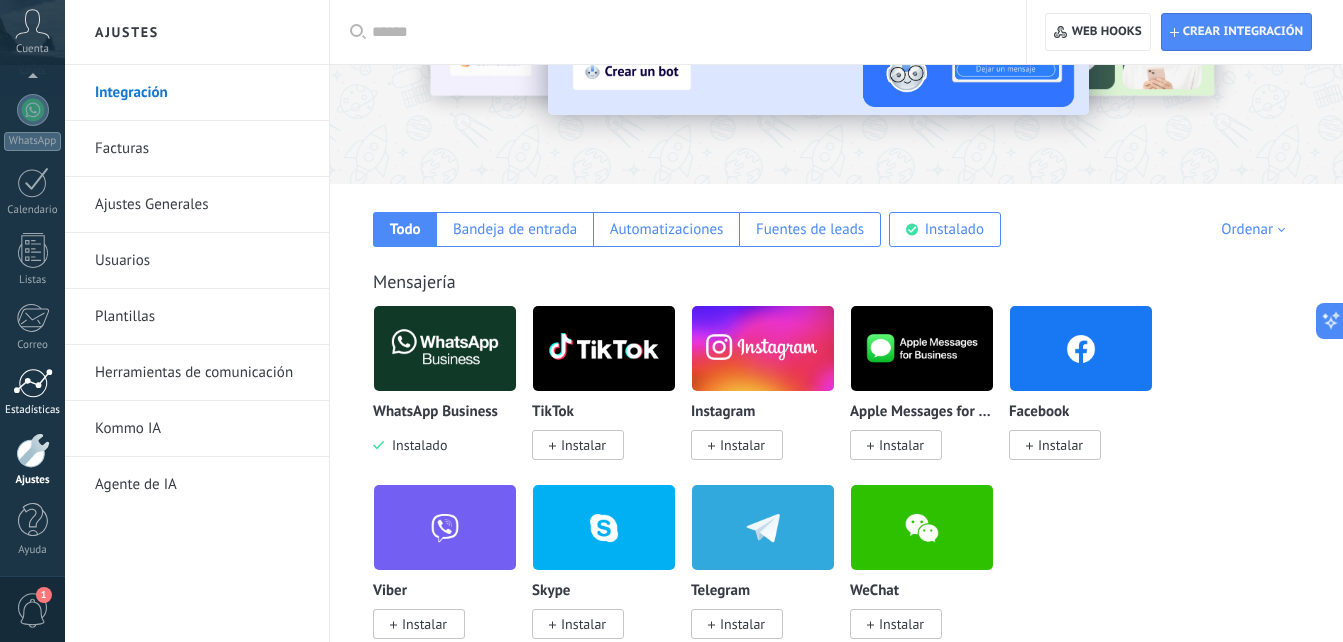scroll, scrollTop: 200, scrollLeft: 0, axis: vertical 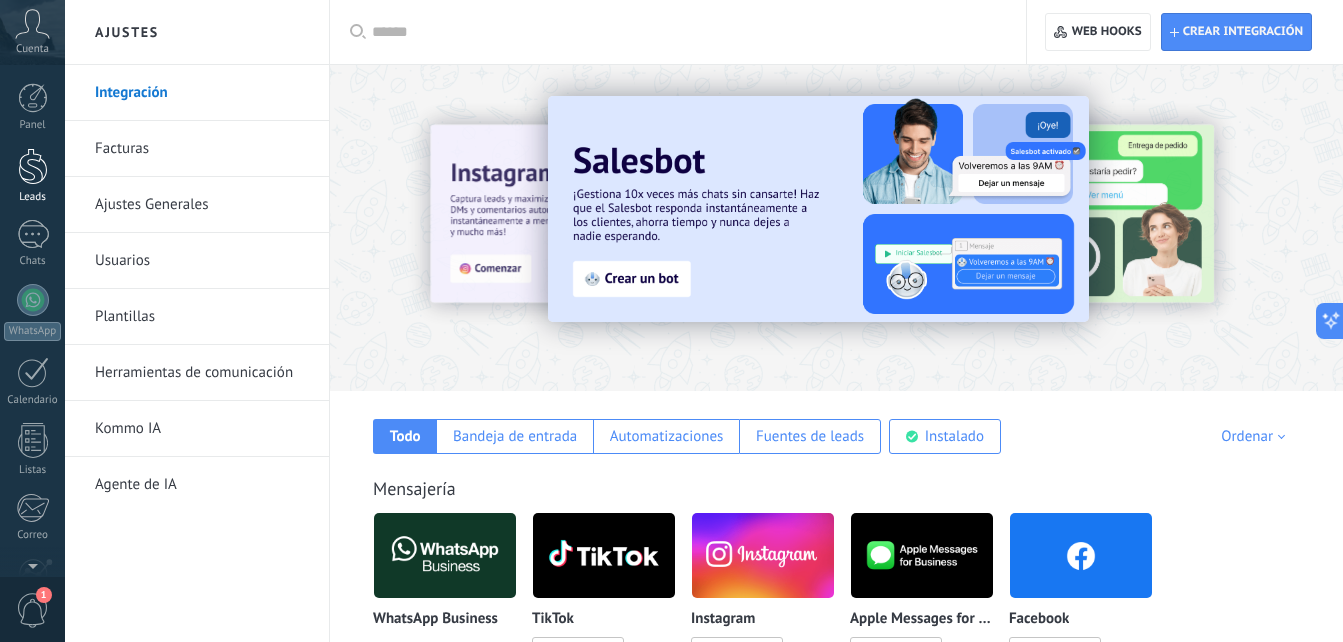 click at bounding box center [33, 166] 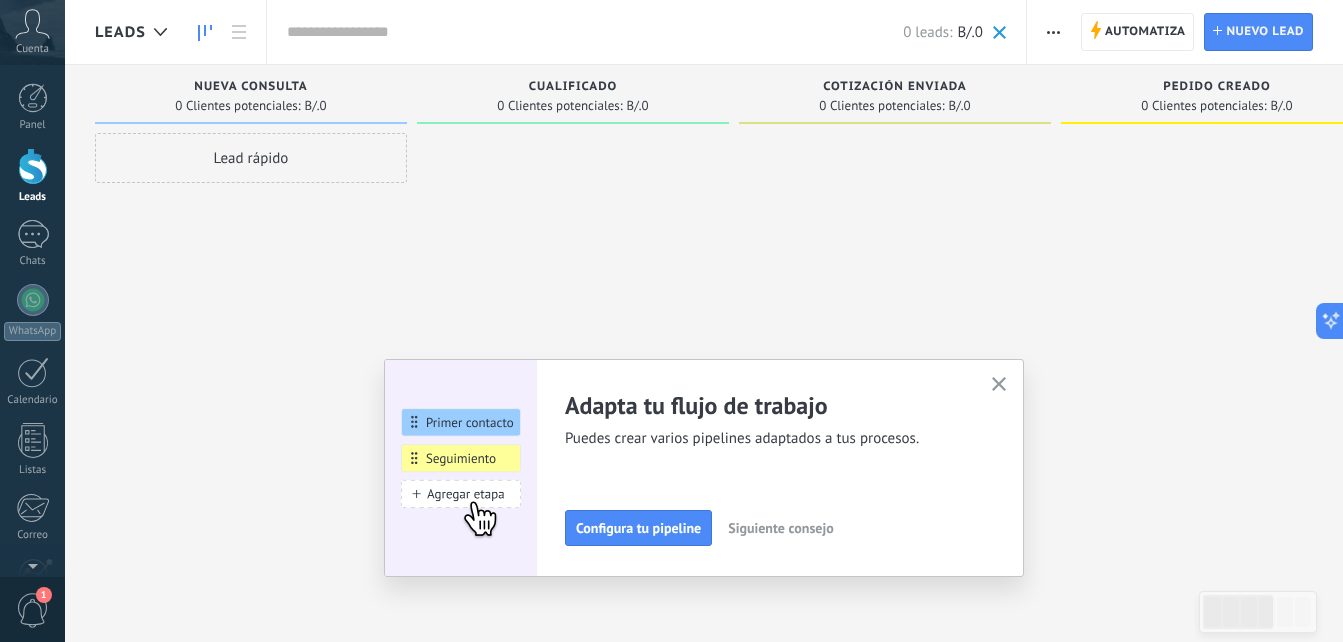 click 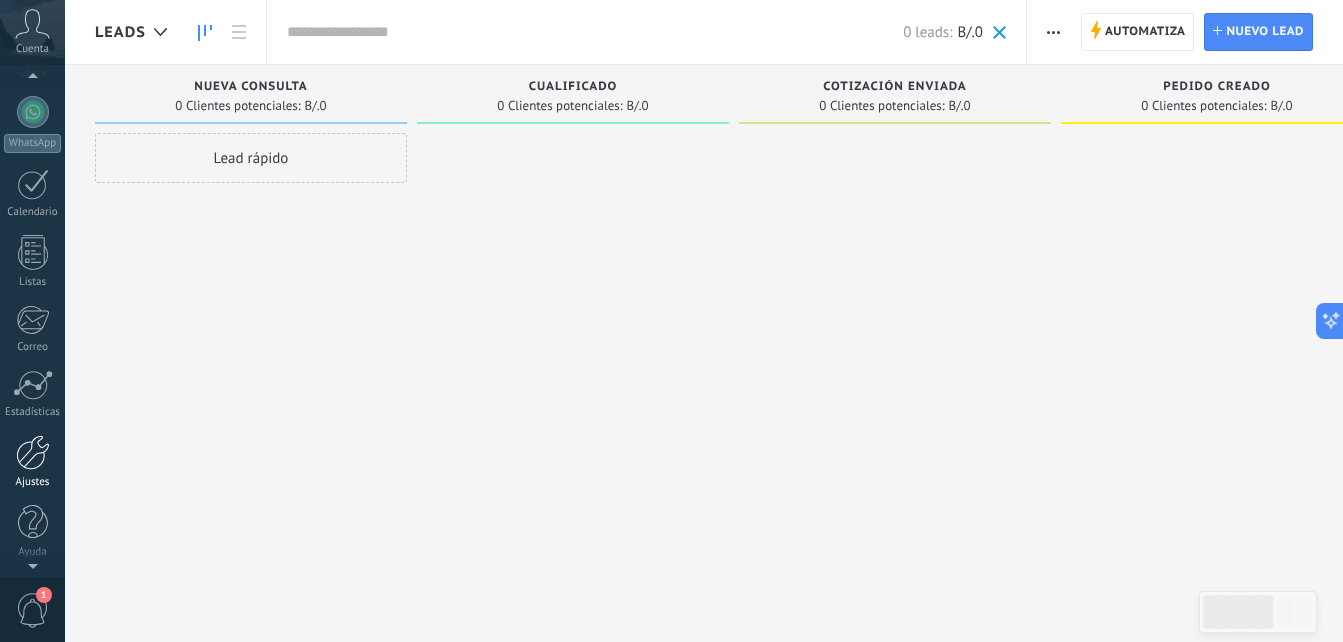 scroll, scrollTop: 190, scrollLeft: 0, axis: vertical 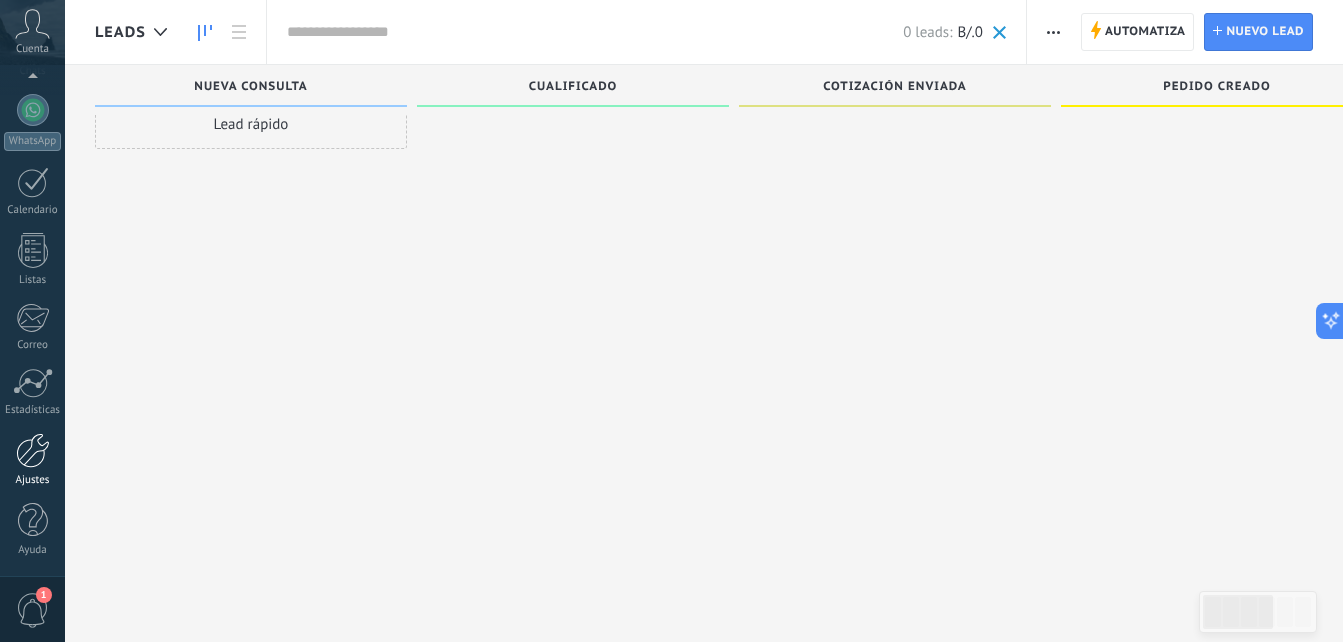click at bounding box center (33, 450) 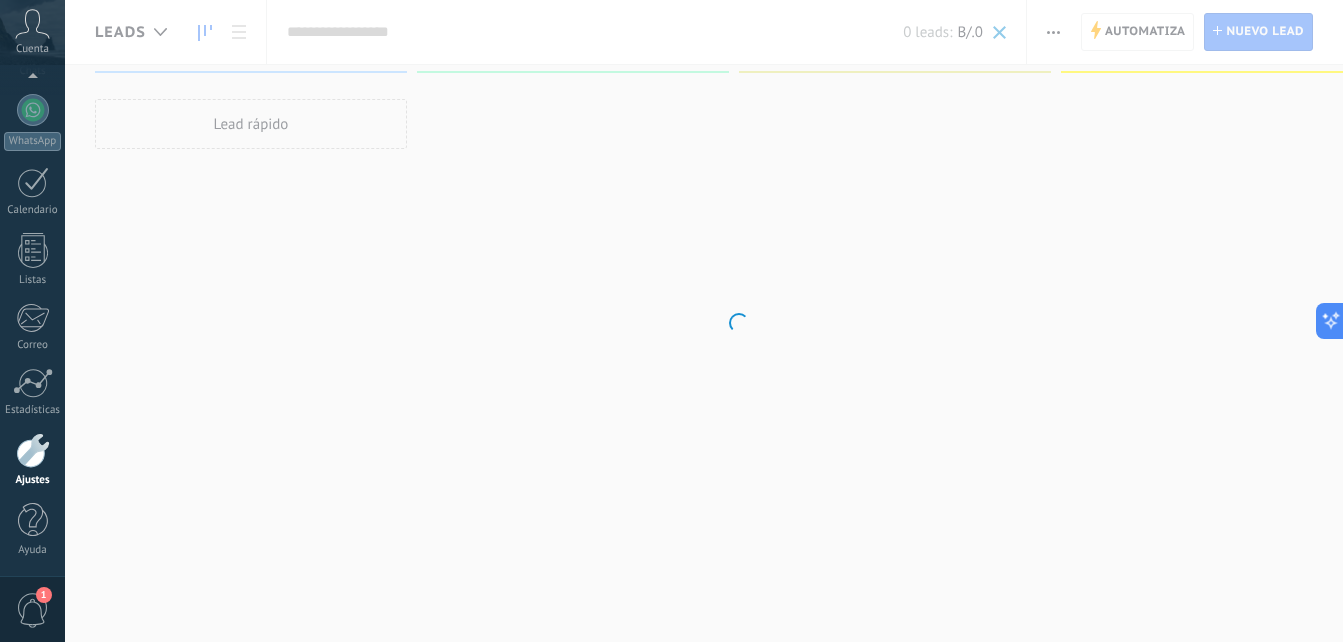scroll, scrollTop: 0, scrollLeft: 0, axis: both 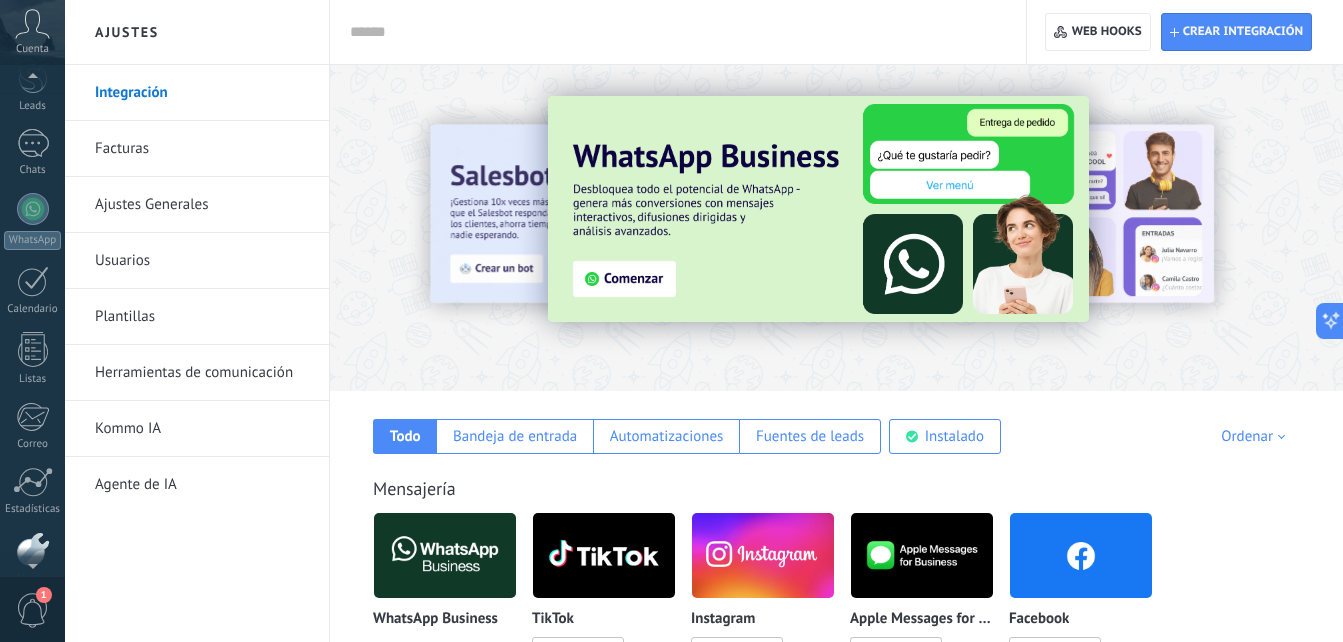 click 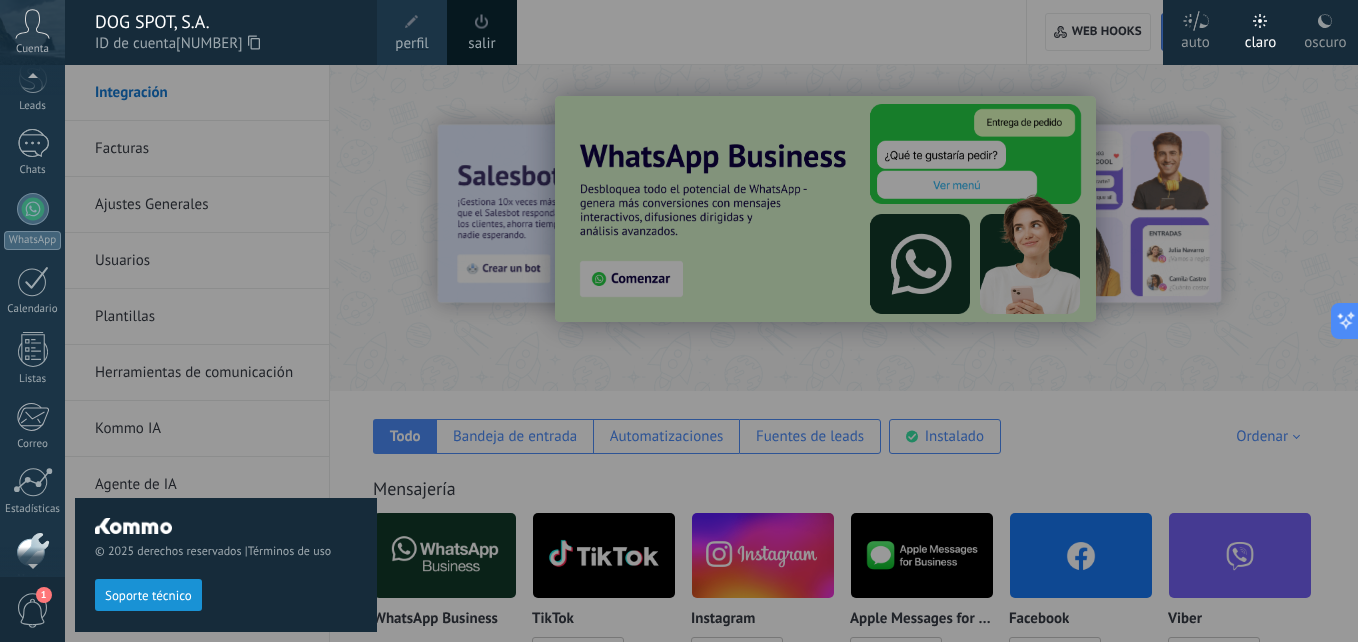 click 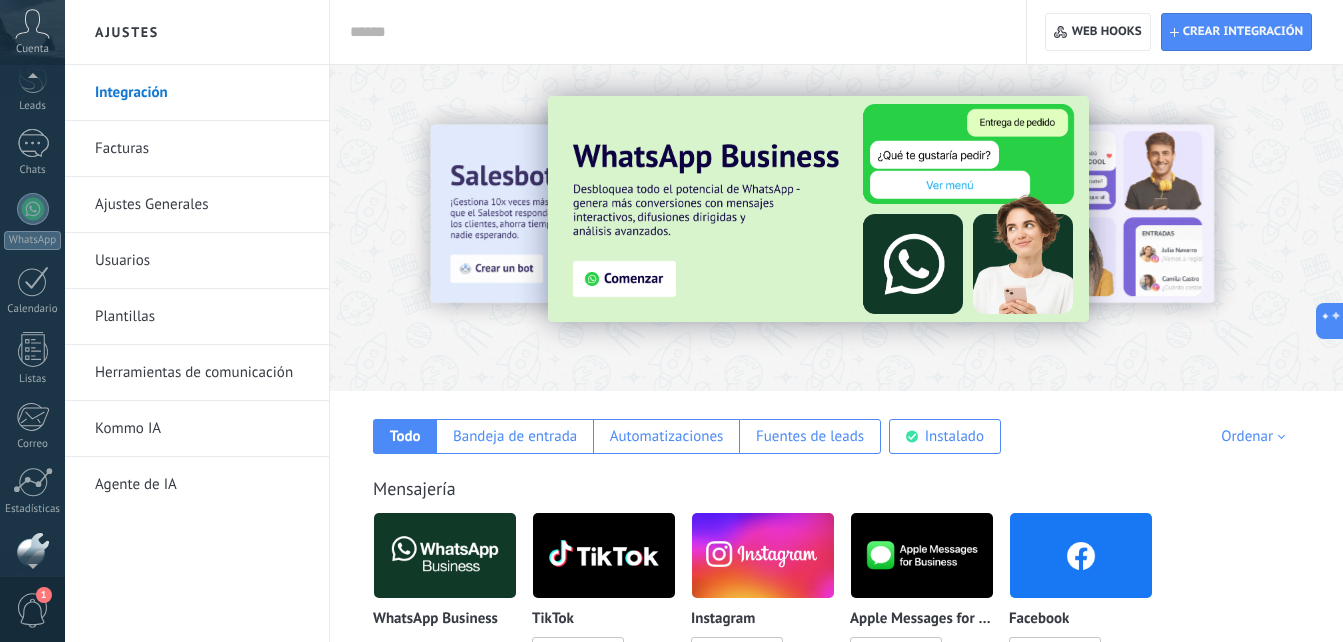 scroll, scrollTop: 190, scrollLeft: 0, axis: vertical 